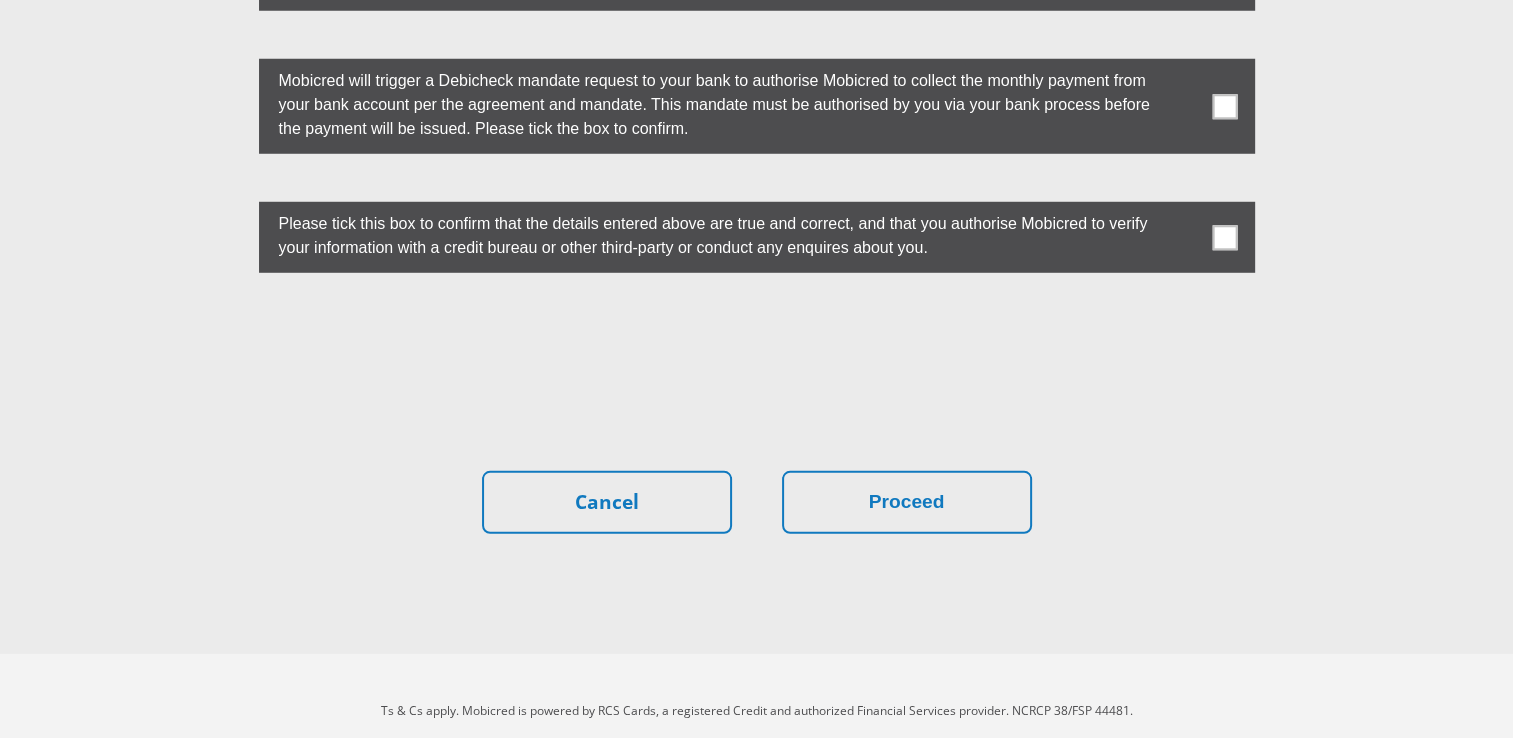 scroll, scrollTop: 5623, scrollLeft: 0, axis: vertical 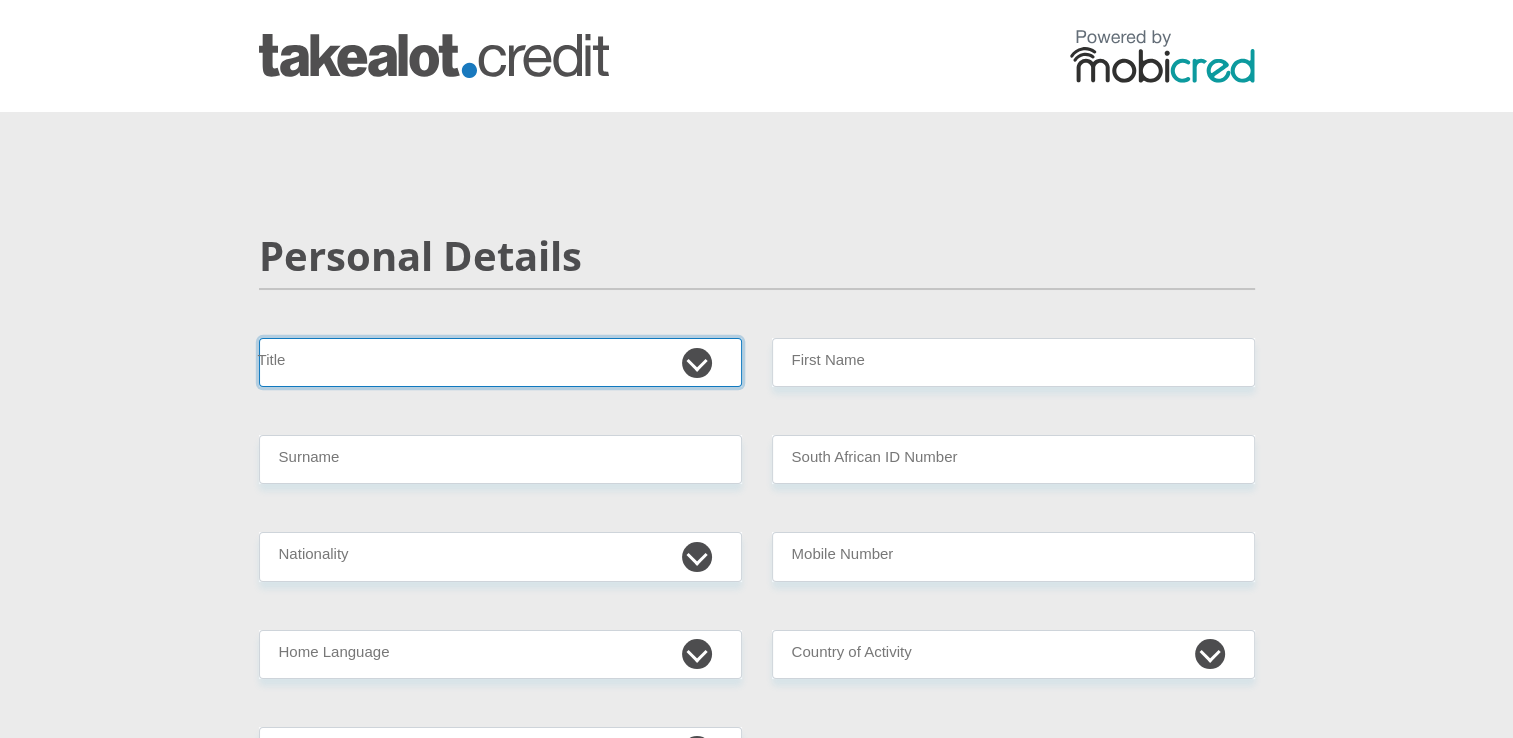 click on "Mr
Ms
Mrs
Dr
Other" at bounding box center (500, 362) 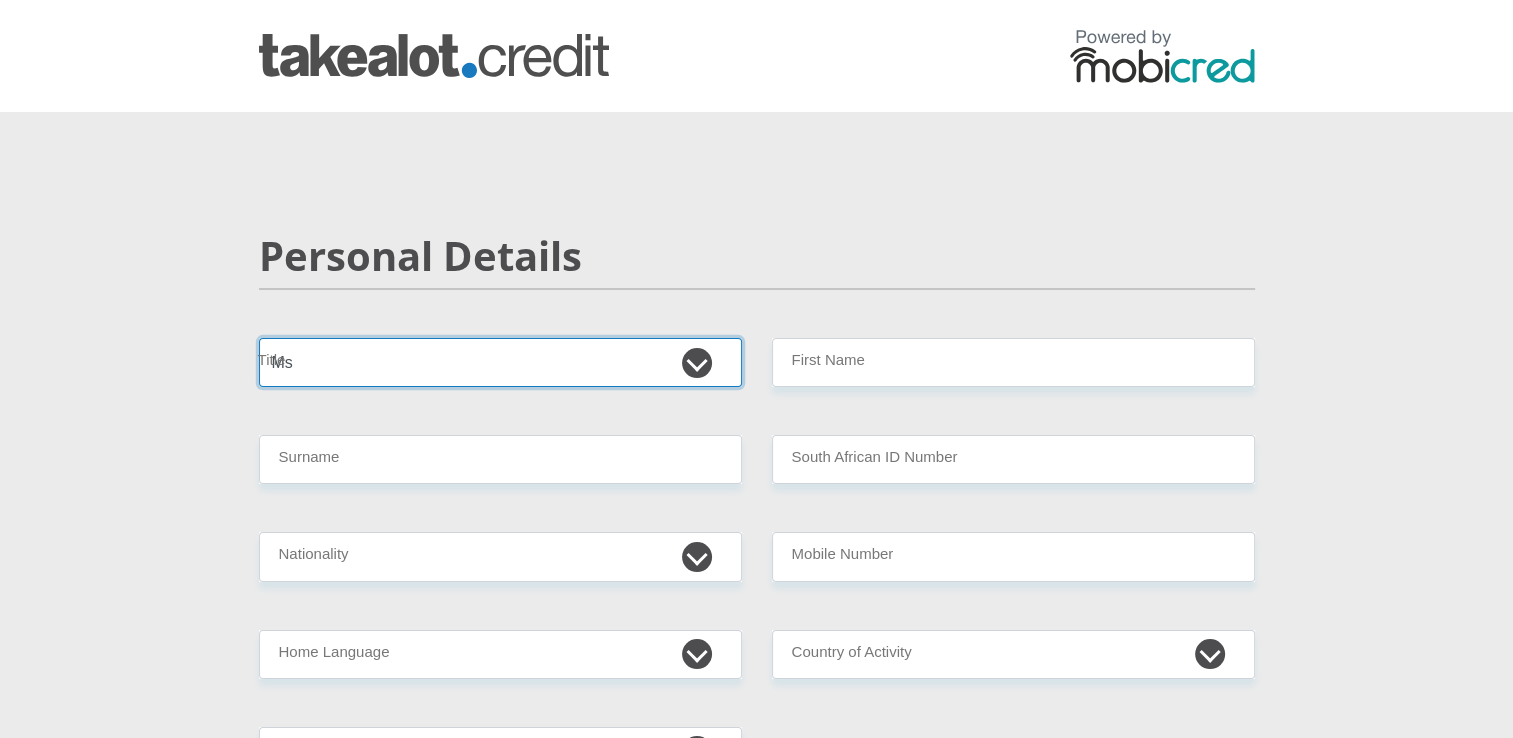 click on "Mr
Ms
Mrs
Dr
Other" at bounding box center [500, 362] 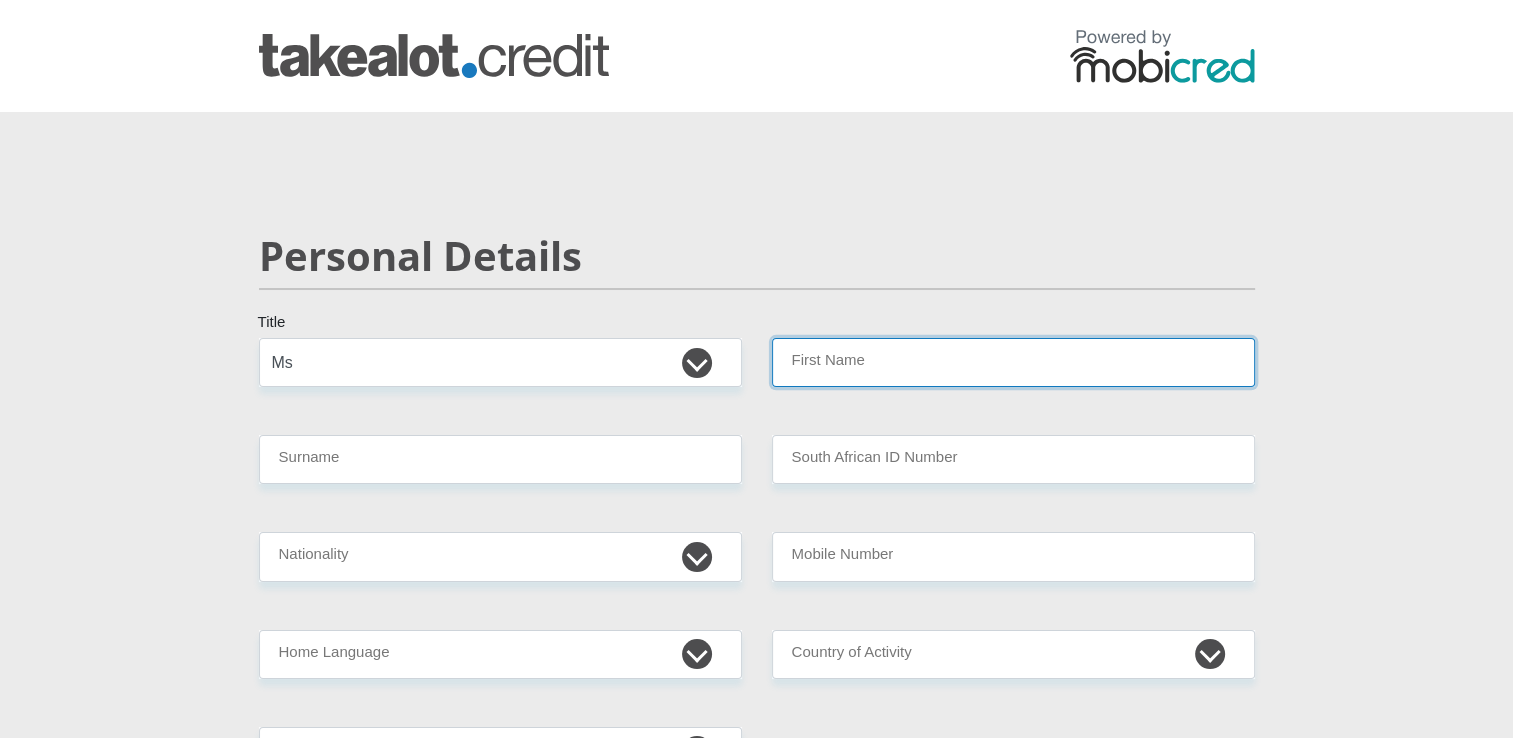 click on "First Name" at bounding box center (1013, 362) 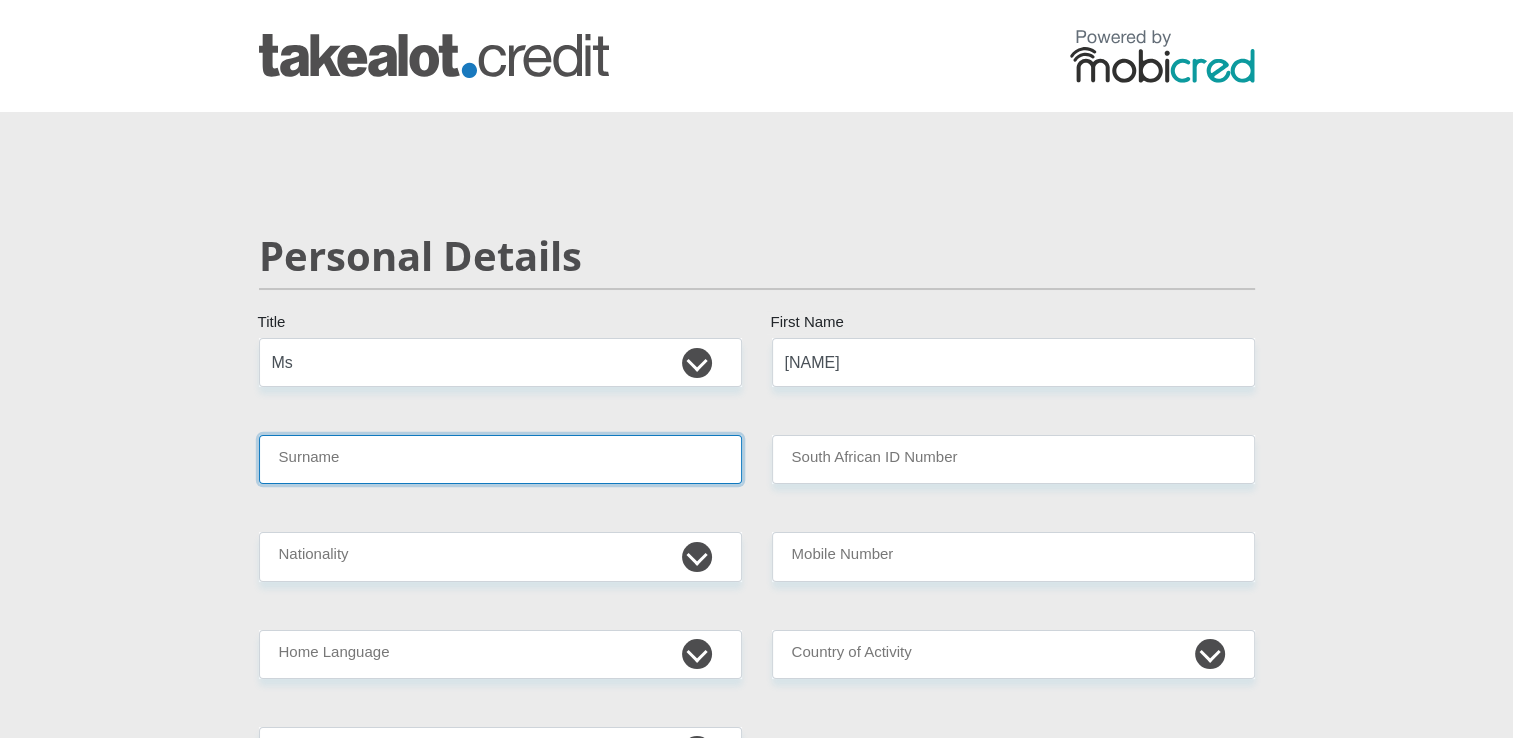 type on "MOLEWA" 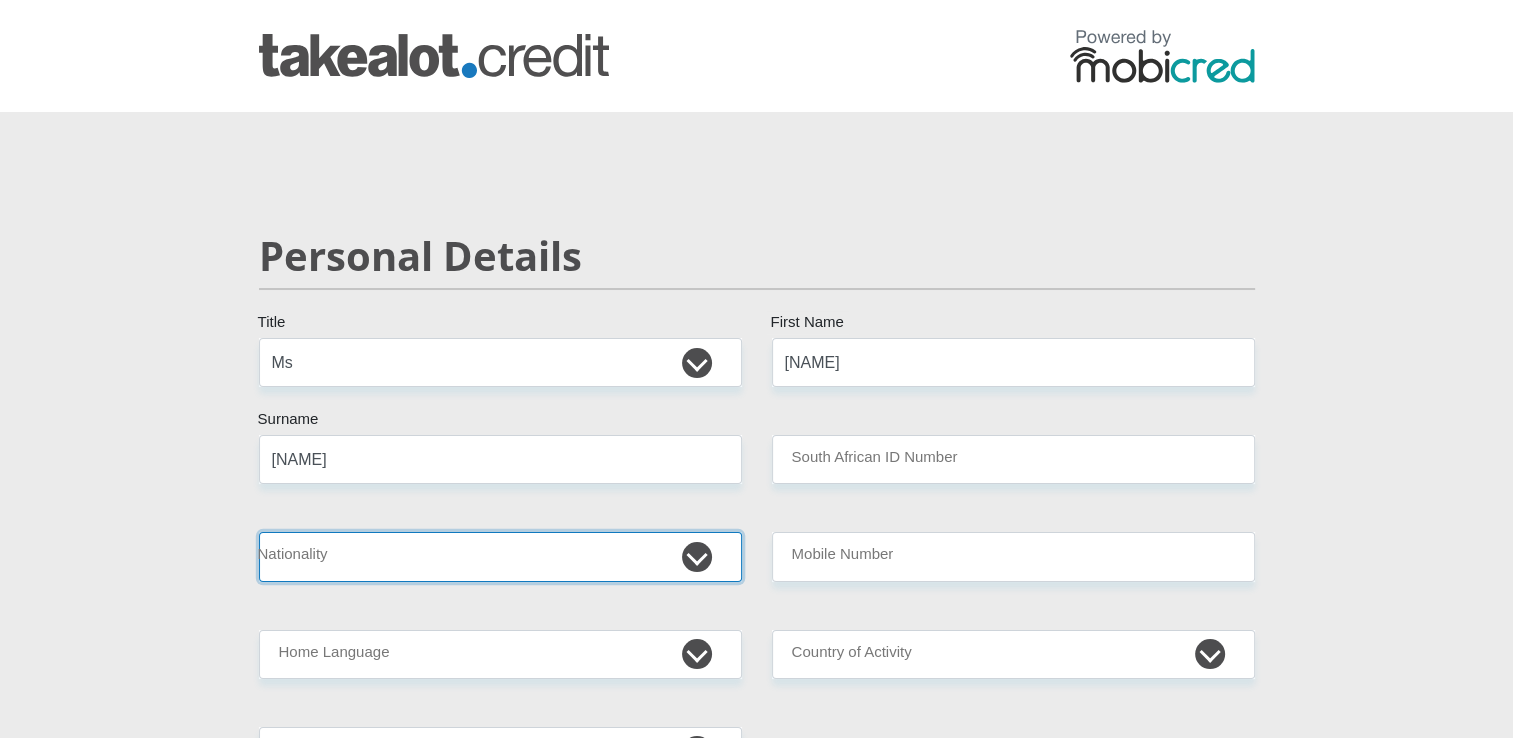 select on "ZAF" 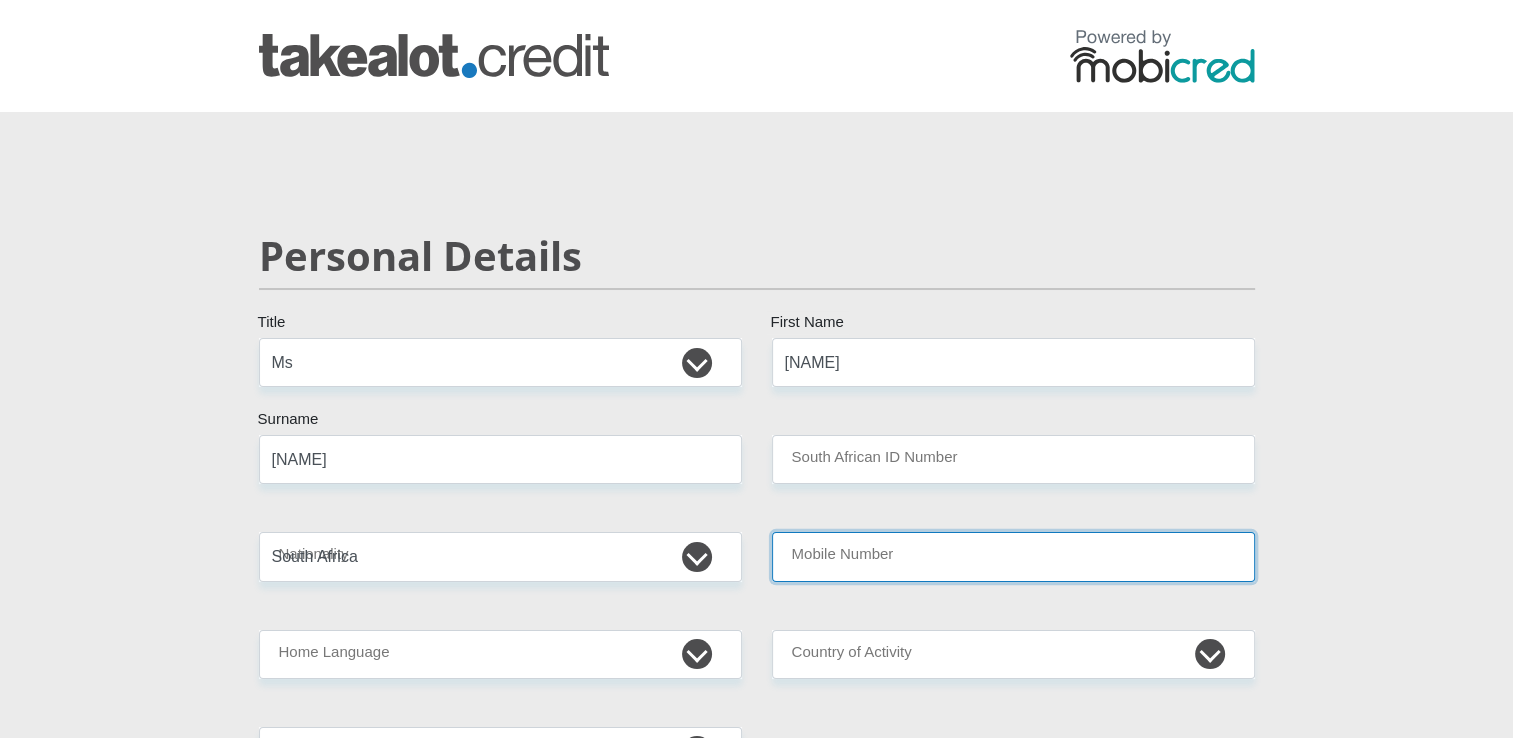 type on "0608583064" 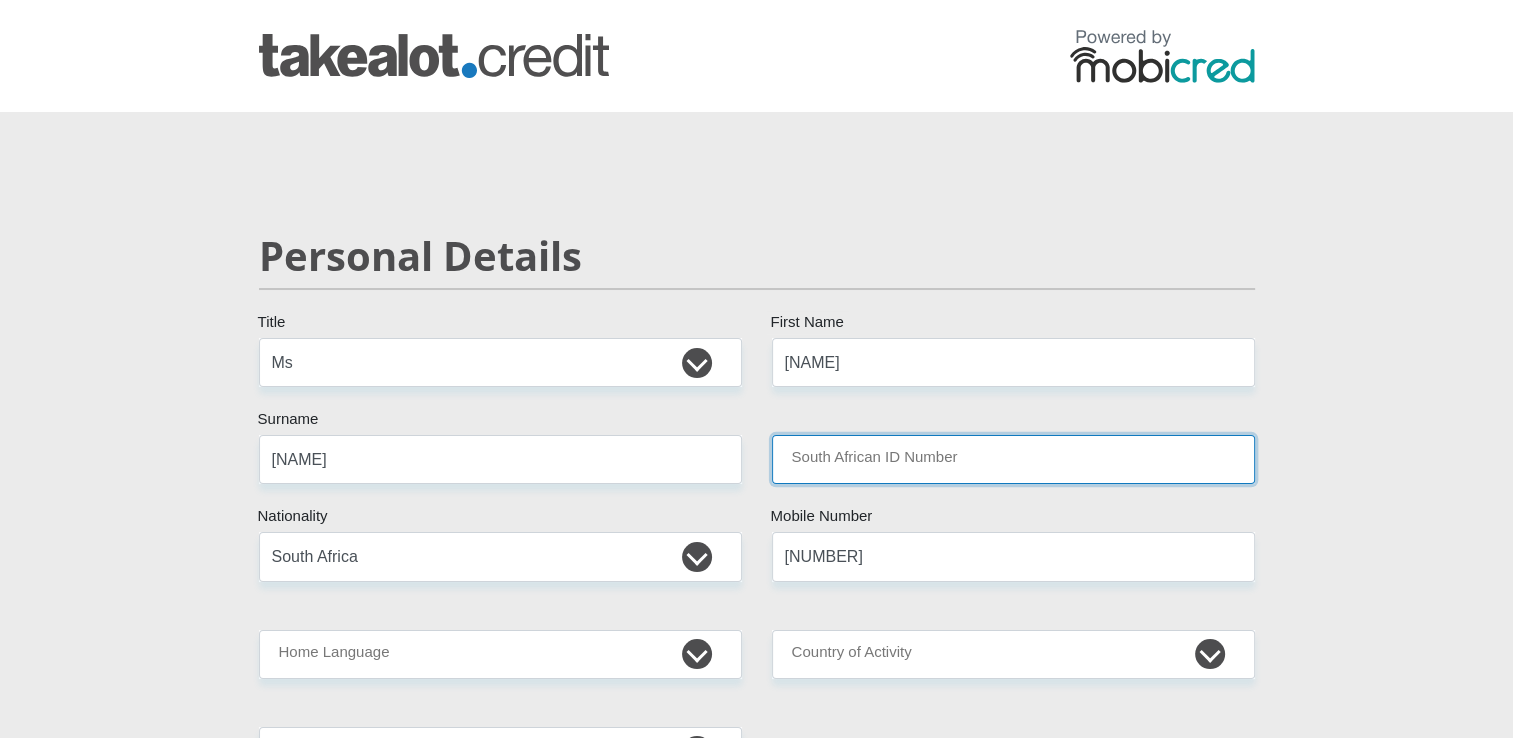 click on "South African ID Number" at bounding box center [1013, 459] 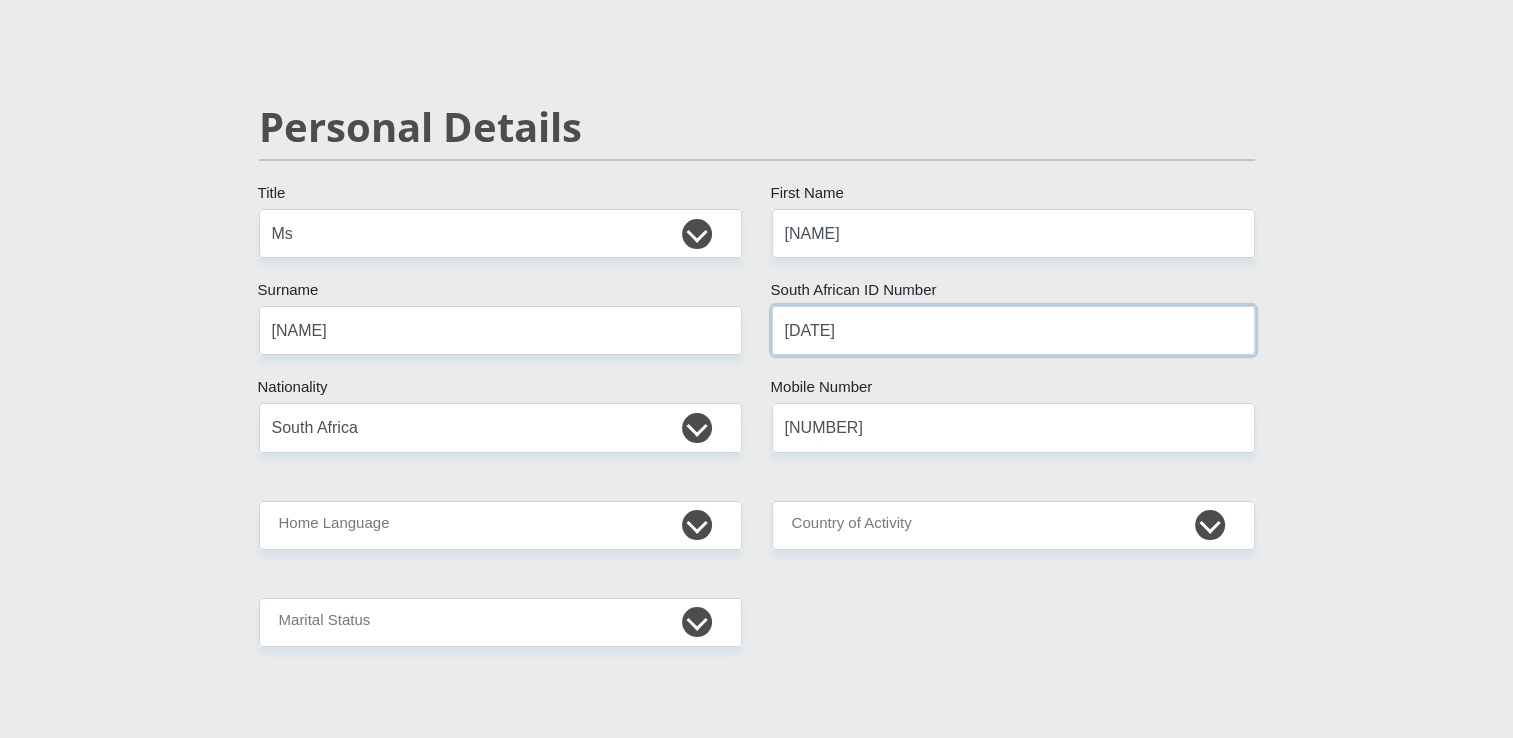 scroll, scrollTop: 200, scrollLeft: 0, axis: vertical 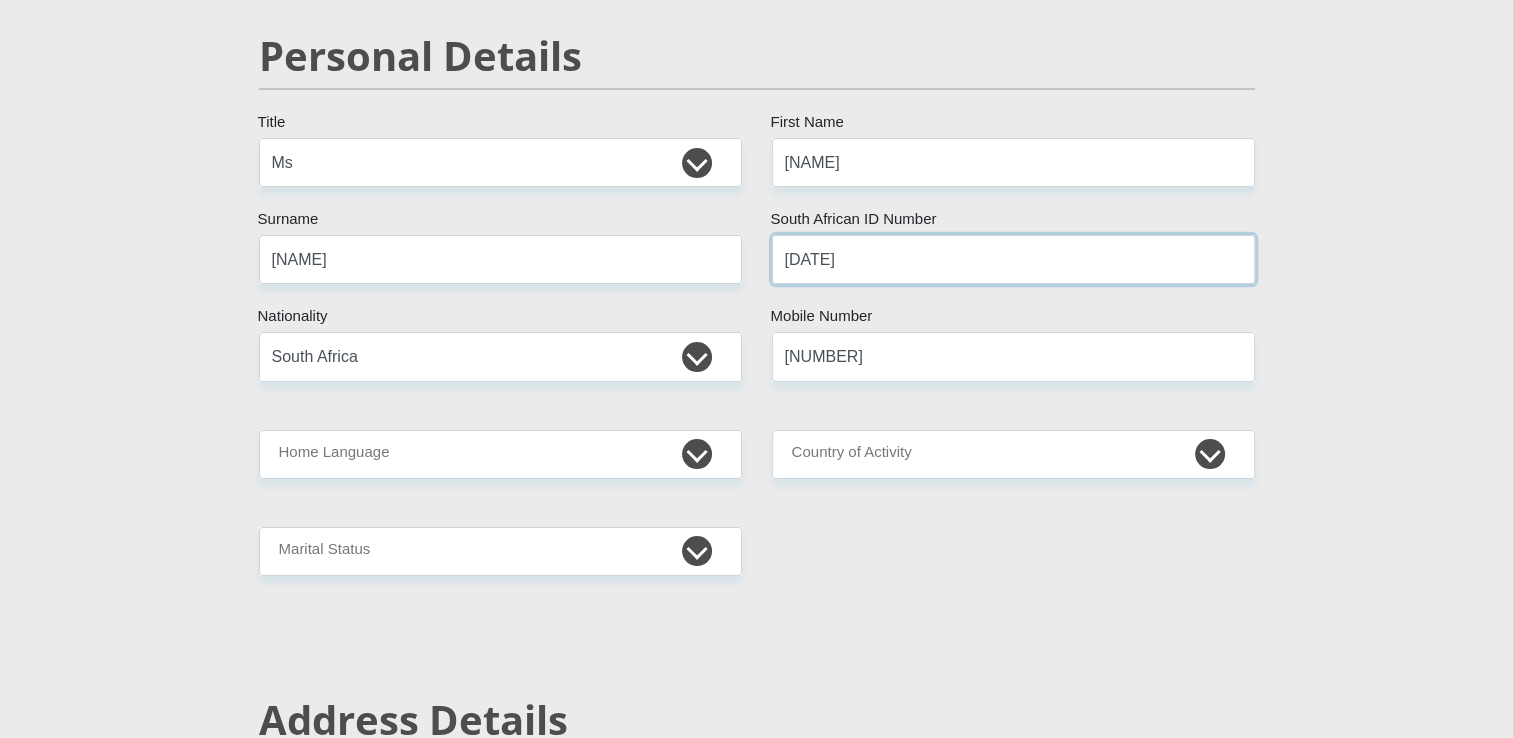 type on "9603191225087" 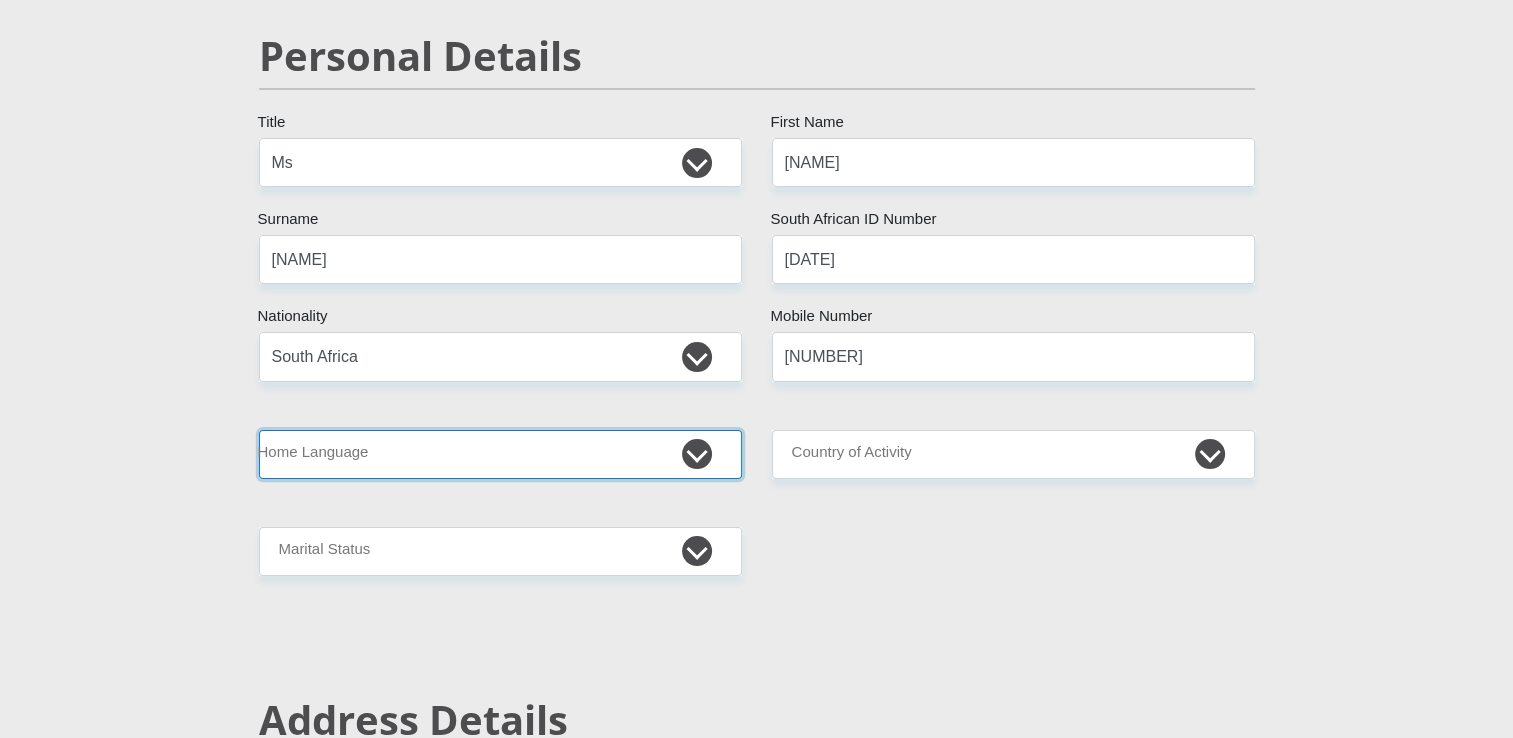 click on "Afrikaans
English
Sepedi
South Ndebele
Southern Sotho
Swati
Tsonga
Tswana
Venda
Xhosa
Zulu
Other" at bounding box center (500, 454) 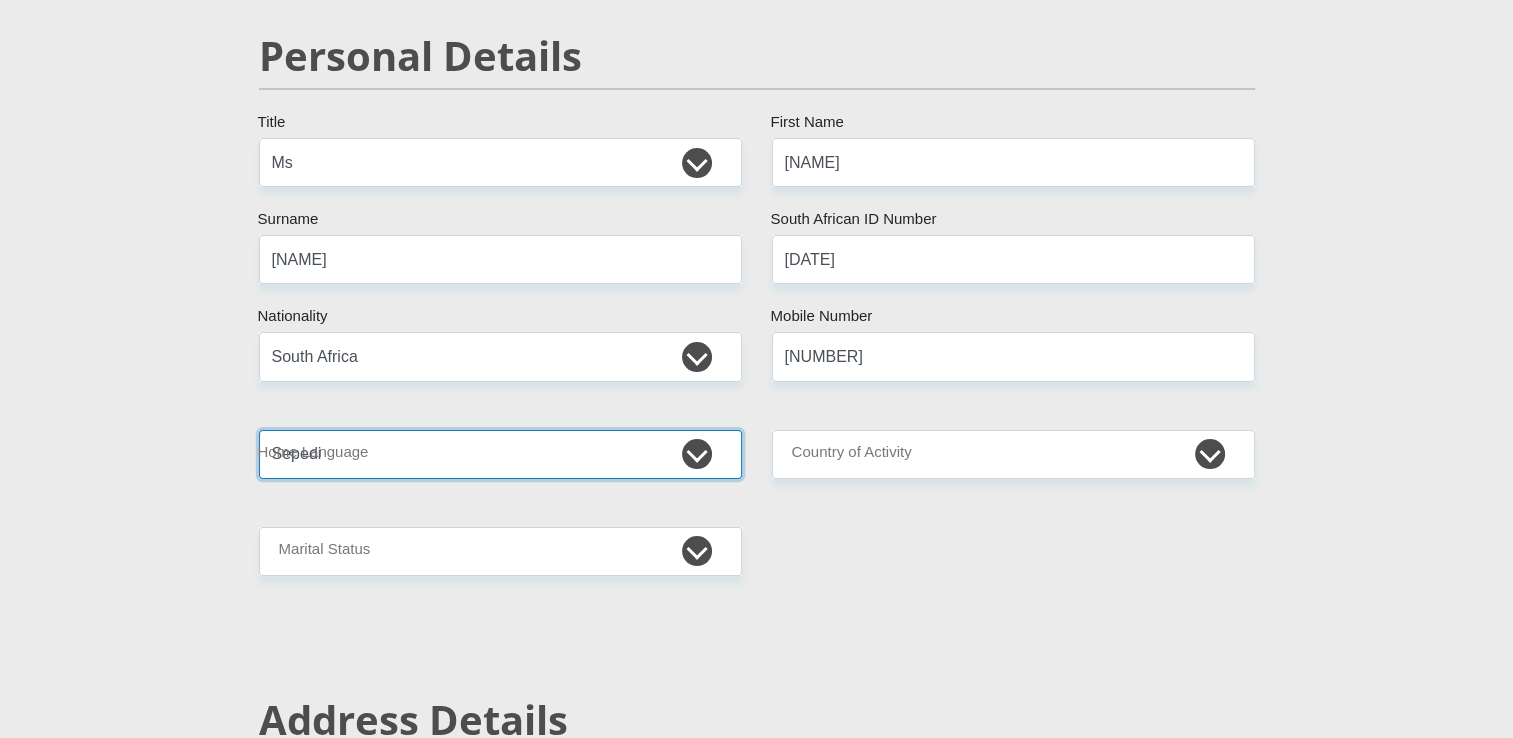 click on "Afrikaans
English
Sepedi
South Ndebele
Southern Sotho
Swati
Tsonga
Tswana
Venda
Xhosa
Zulu
Other" at bounding box center (500, 454) 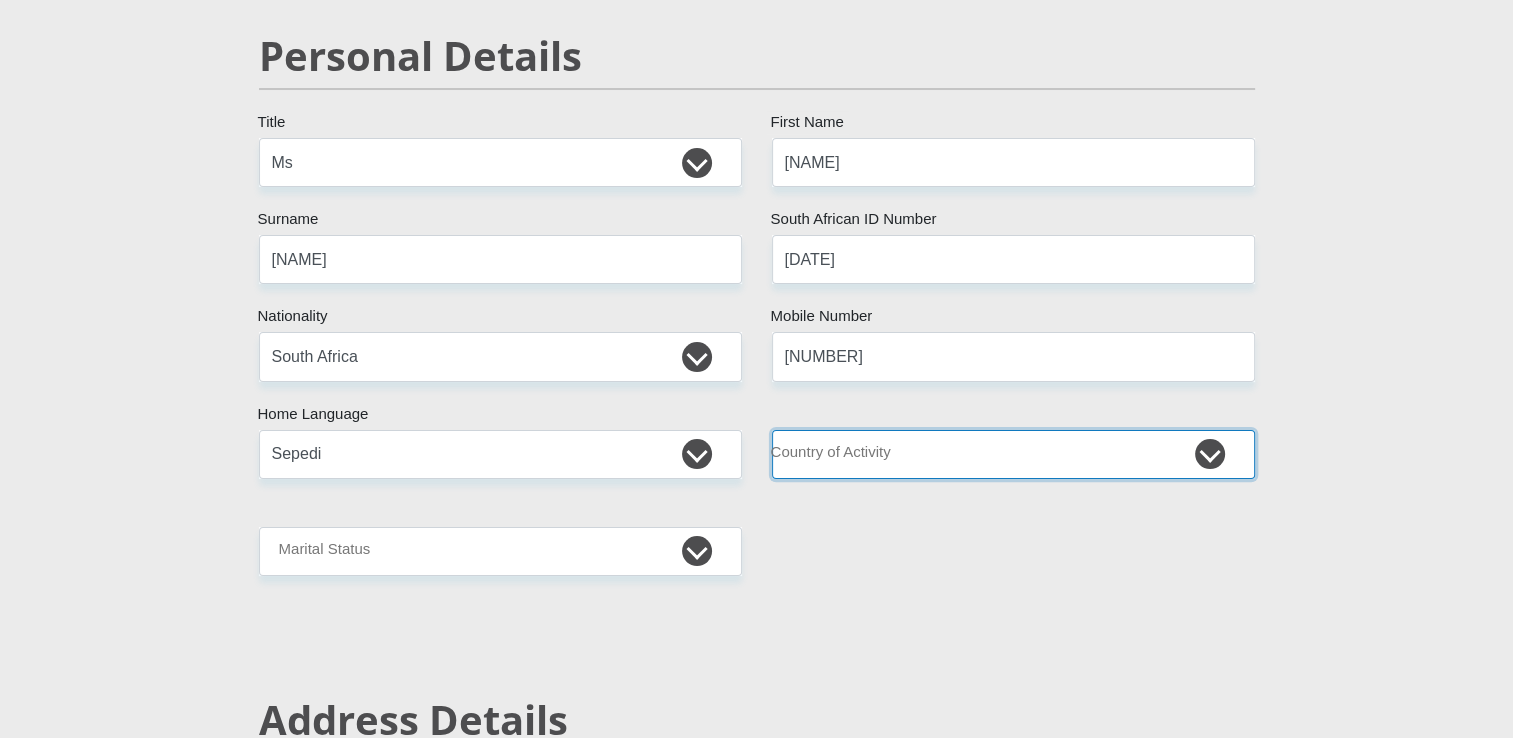 click on "South Africa
Afghanistan
Aland Islands
Albania
Algeria
America Samoa
American Virgin Islands
Andorra
Angola
Anguilla
Antarctica
Antigua and Barbuda
Argentina
Armenia
Aruba
Ascension Island
Australia
Austria
Azerbaijan
Chad" at bounding box center (1013, 454) 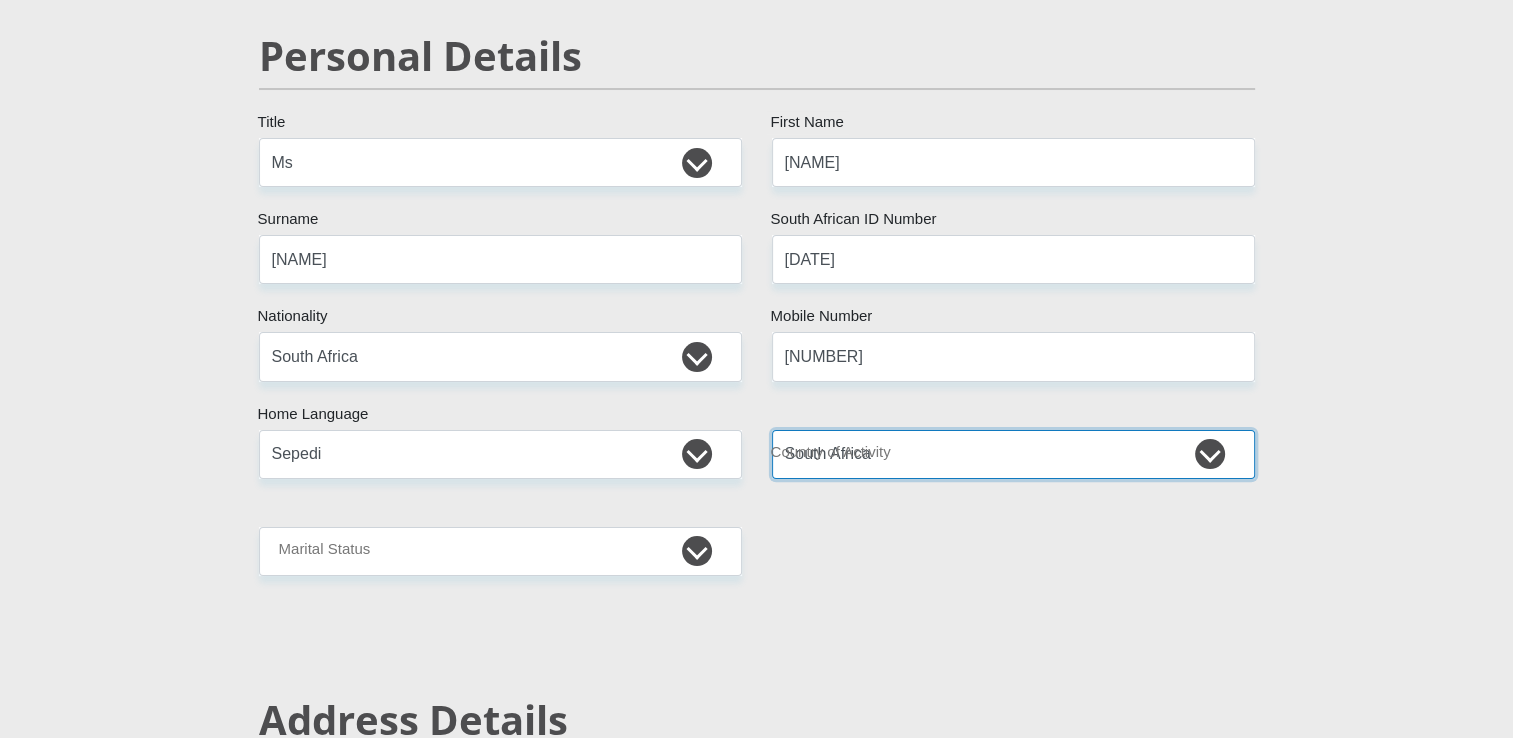 click on "South Africa
Afghanistan
Aland Islands
Albania
Algeria
America Samoa
American Virgin Islands
Andorra
Angola
Anguilla
Antarctica
Antigua and Barbuda
Argentina
Armenia
Aruba
Ascension Island
Australia
Austria
Azerbaijan
Chad" at bounding box center [1013, 454] 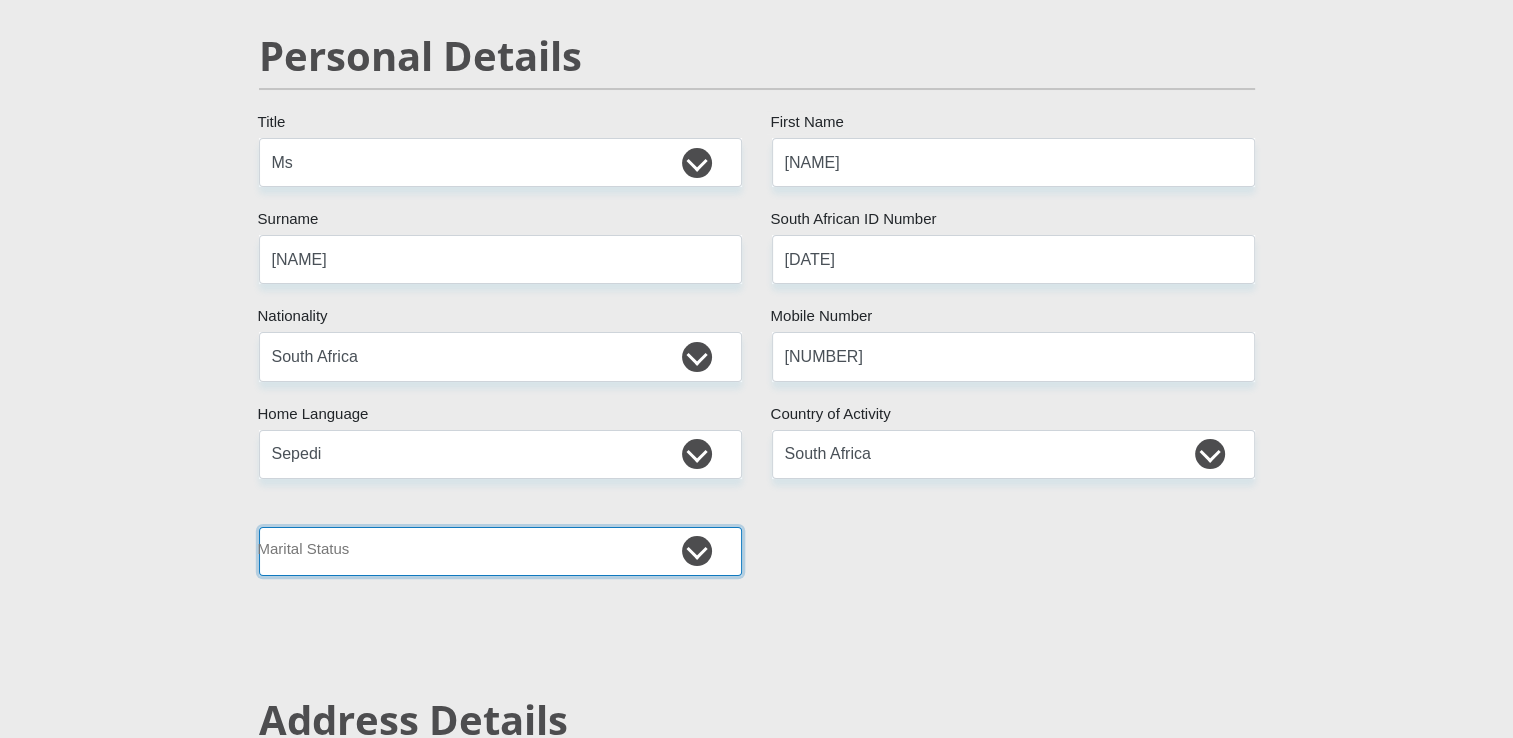 click on "Married ANC
Single
Divorced
Widowed
Married COP or Customary Law" at bounding box center [500, 551] 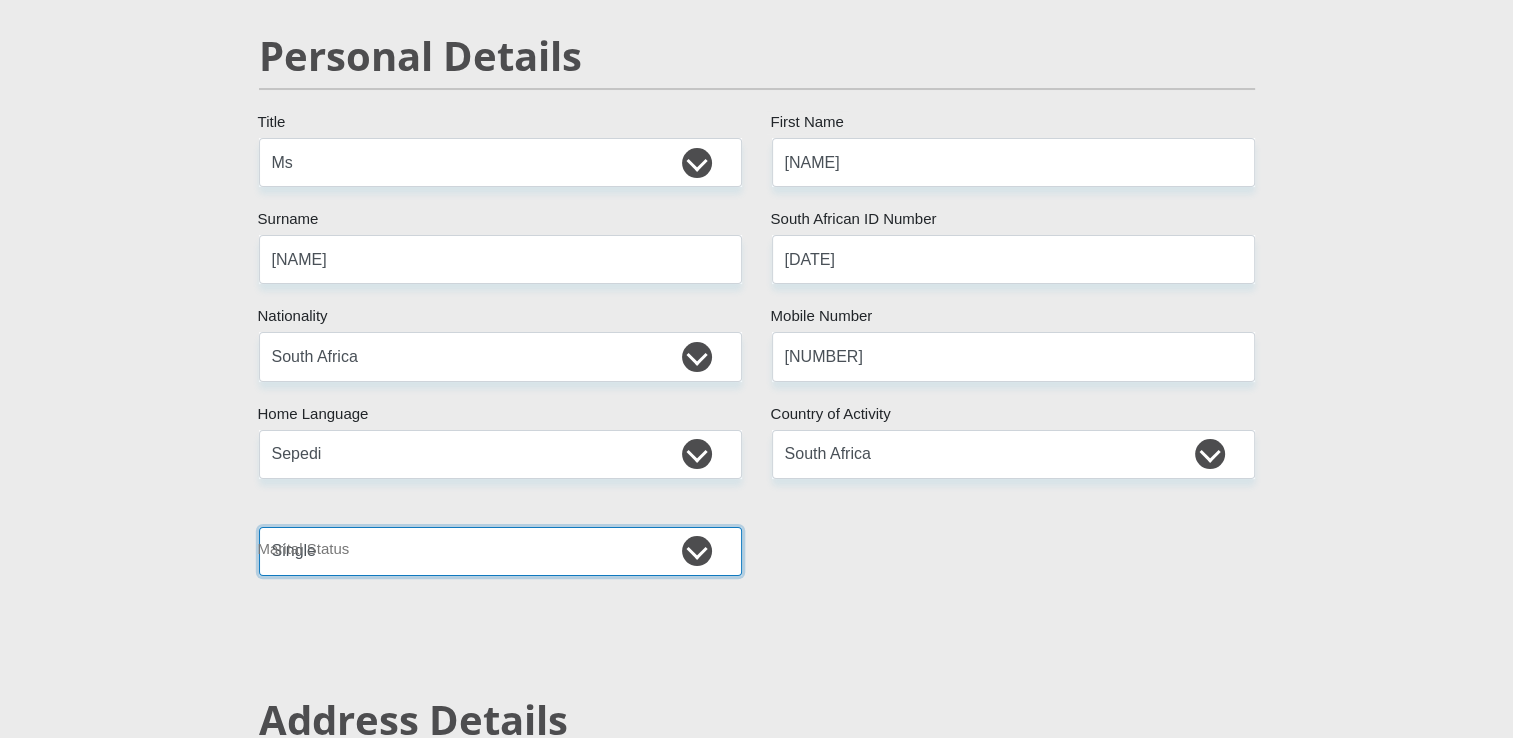 click on "Married ANC
Single
Divorced
Widowed
Married COP or Customary Law" at bounding box center (500, 551) 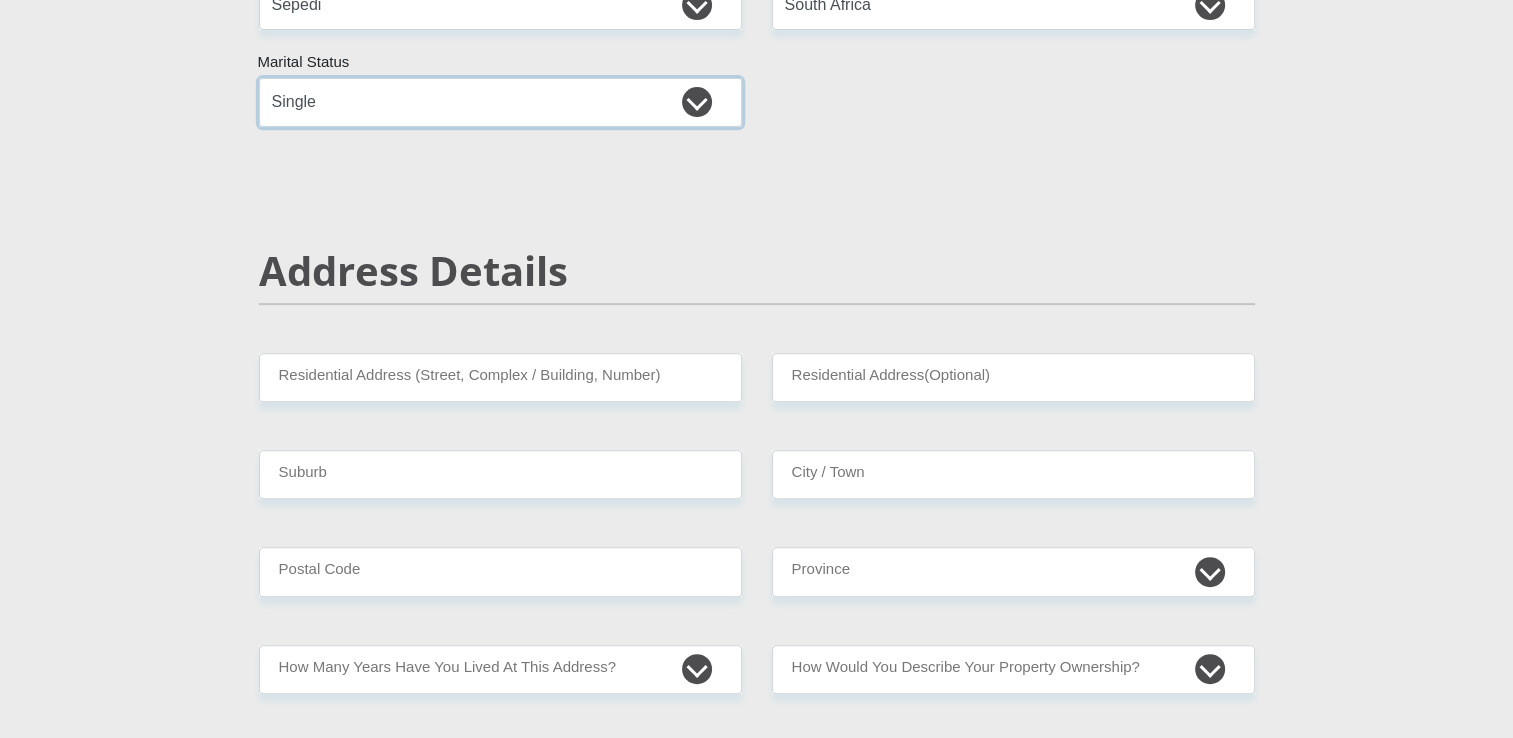scroll, scrollTop: 700, scrollLeft: 0, axis: vertical 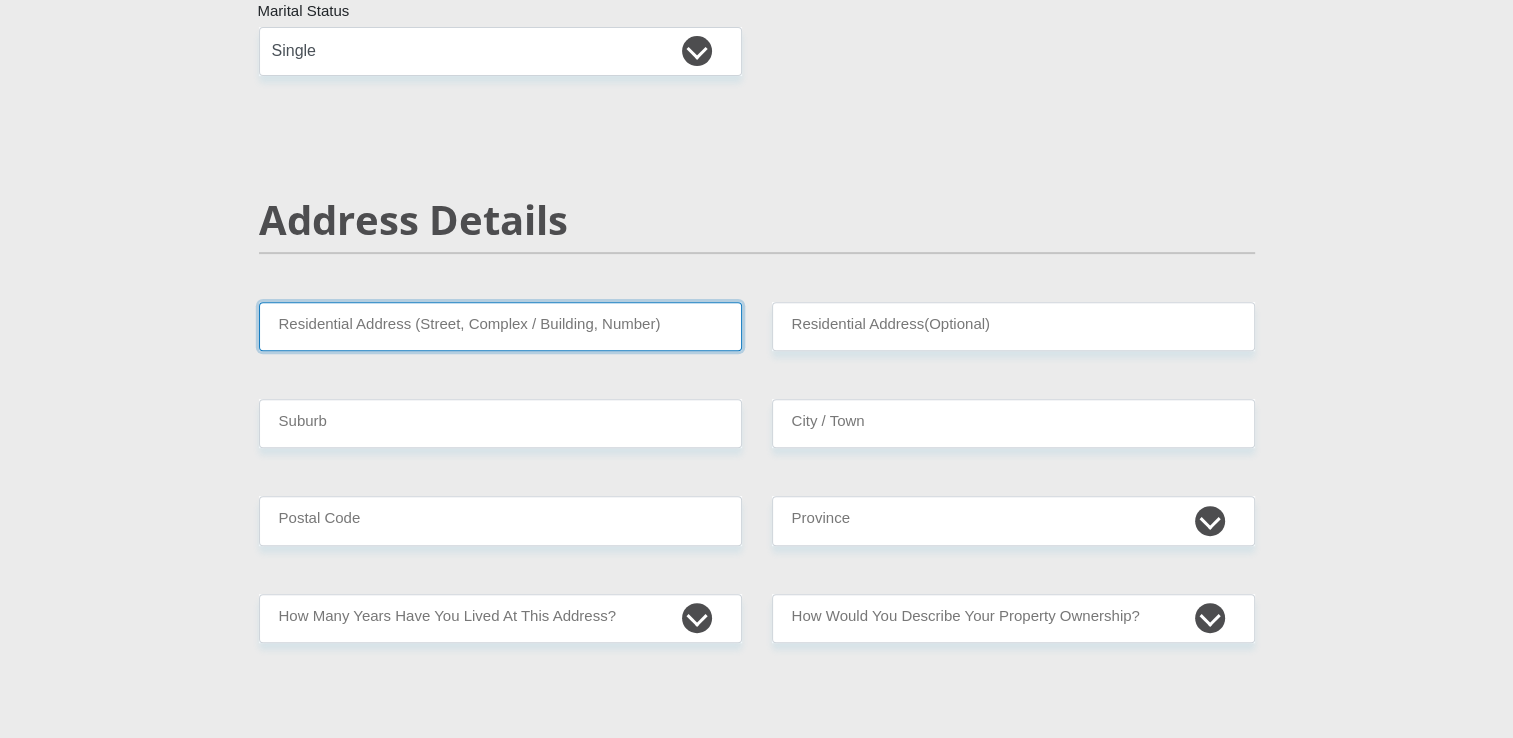 click on "Residential Address (Street, Complex / Building, Number)" at bounding box center (500, 326) 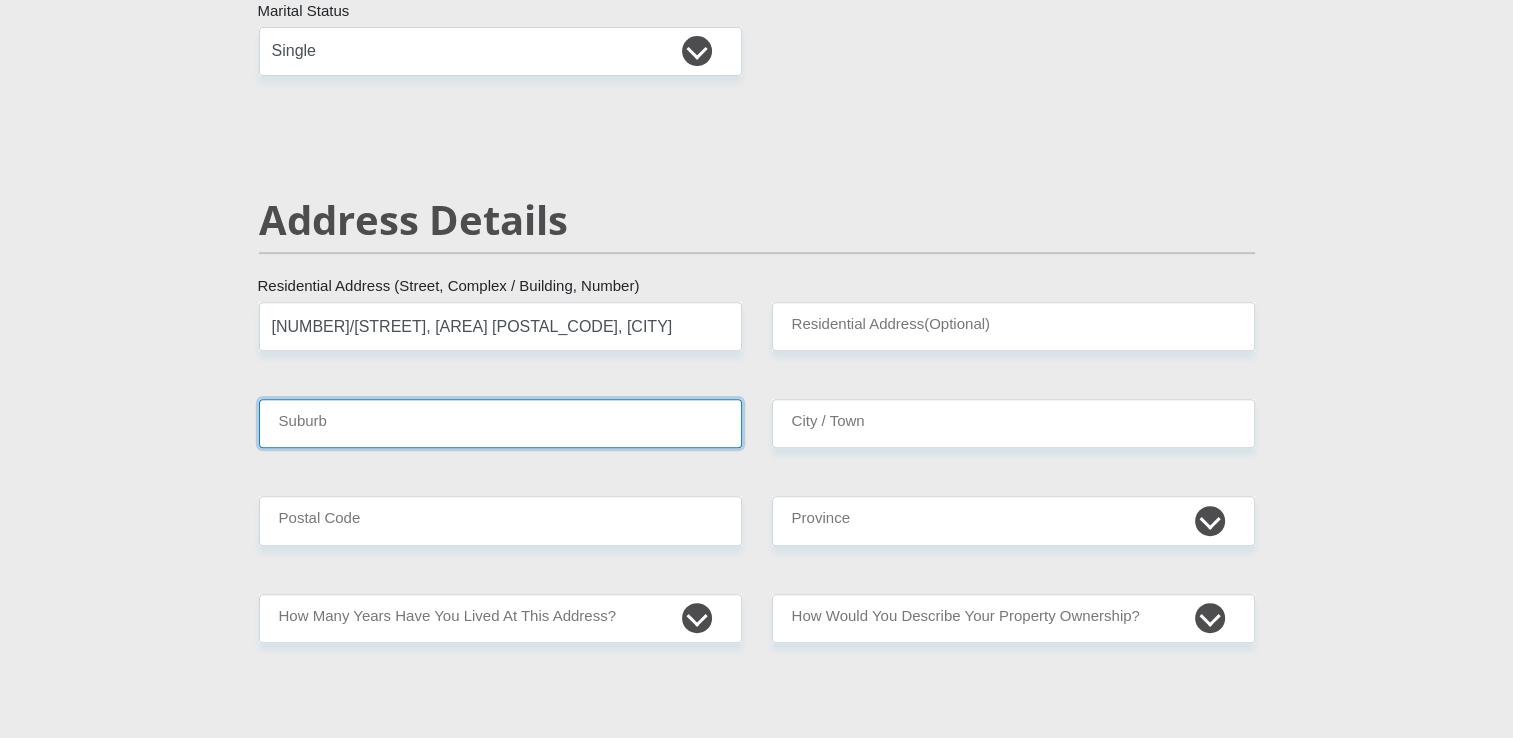 type on "Rayton" 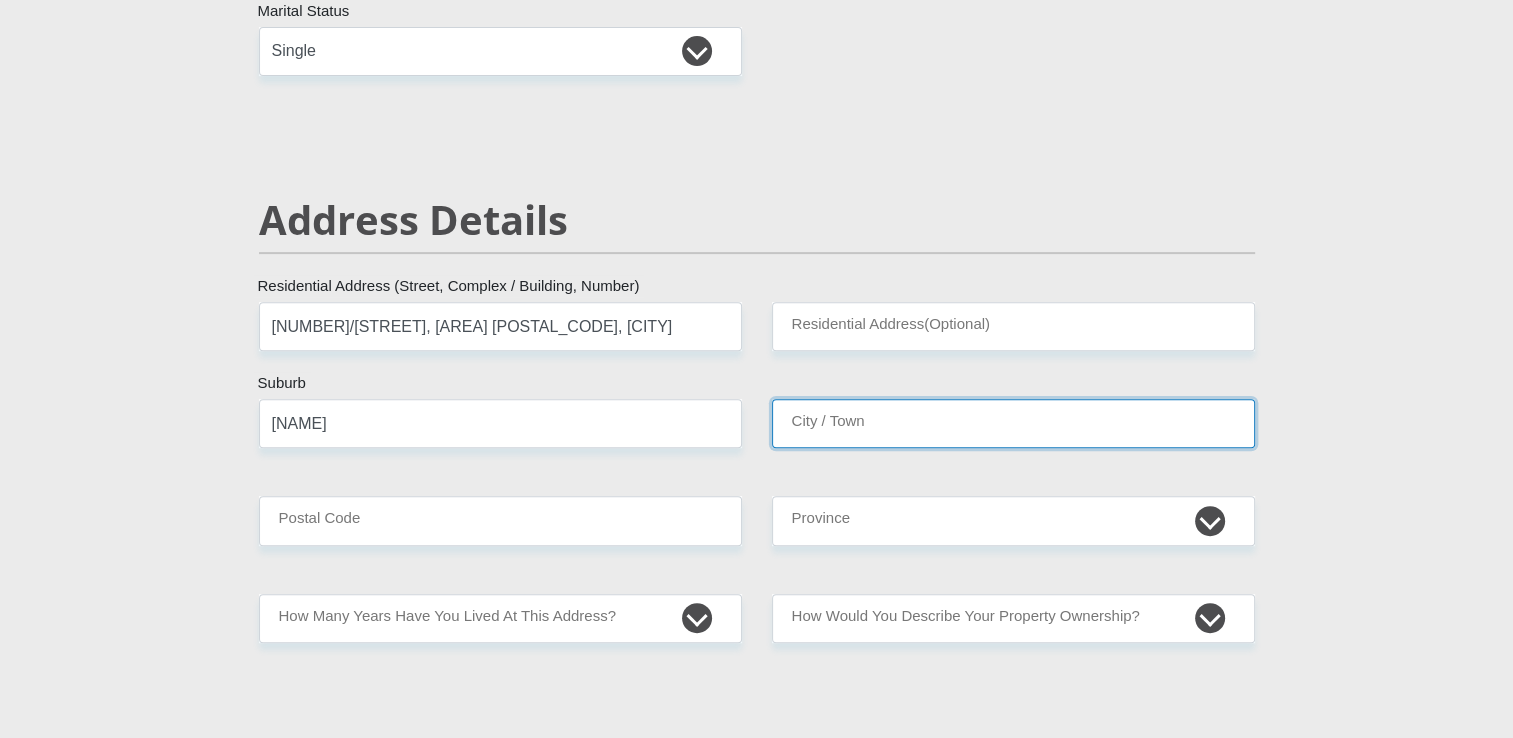 type on "Rayton" 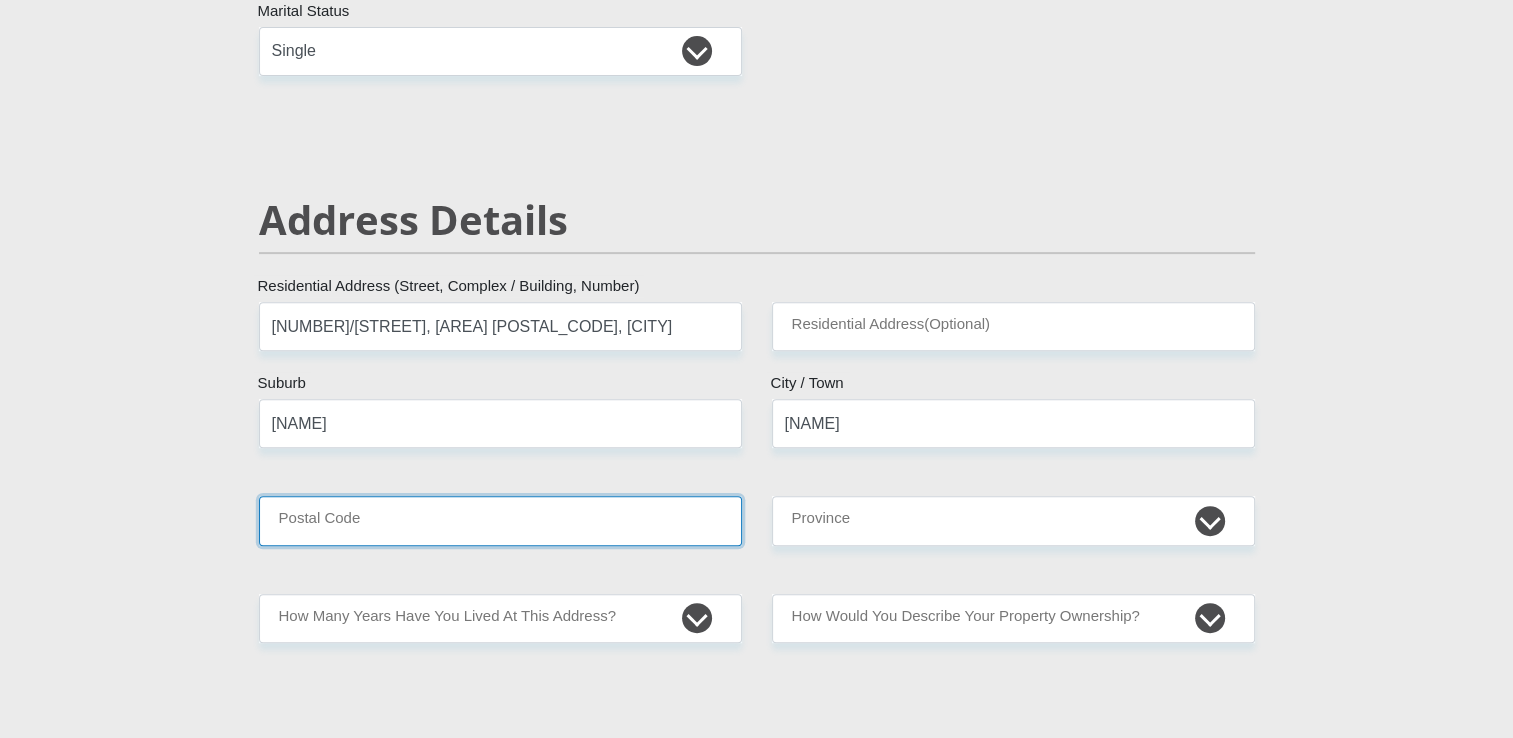 type on "1001" 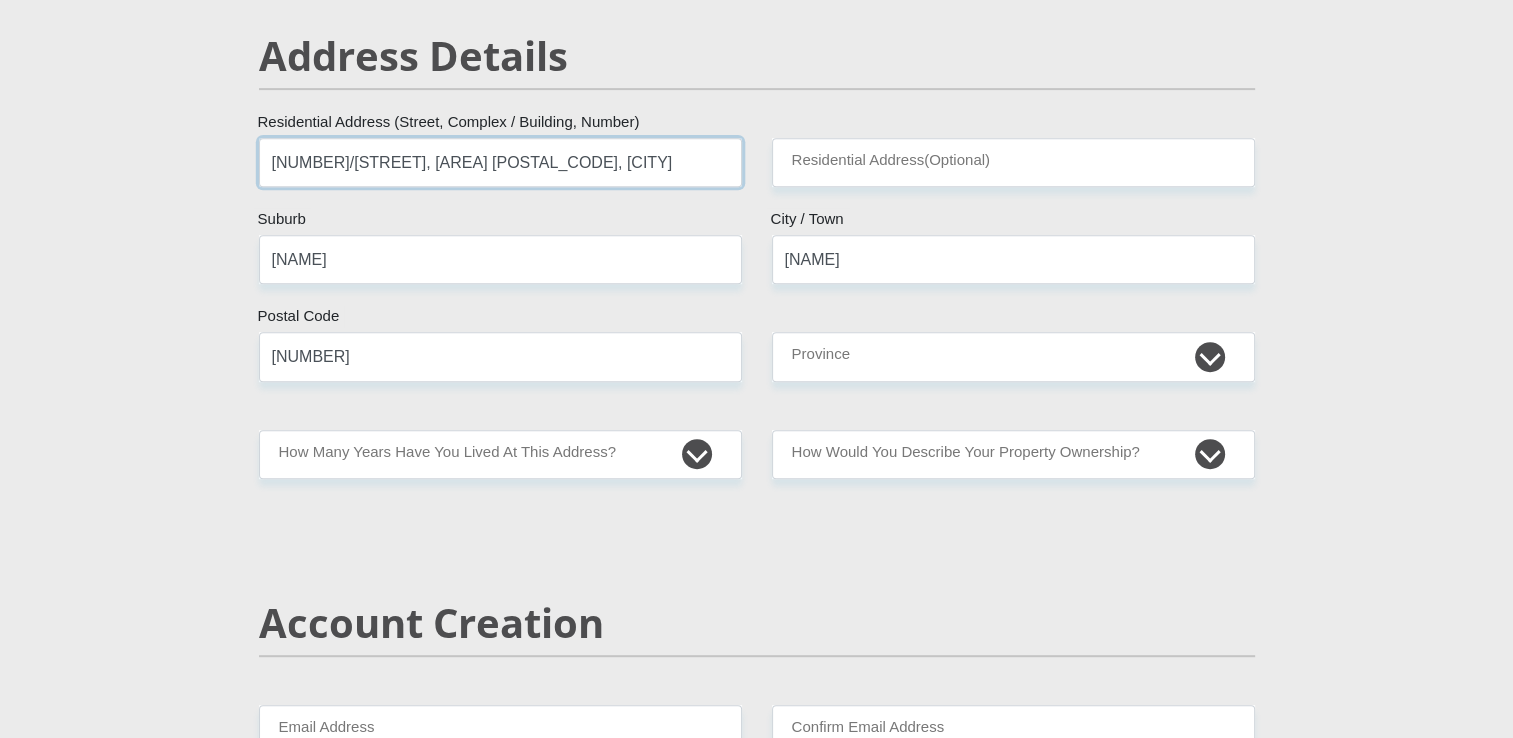 scroll, scrollTop: 900, scrollLeft: 0, axis: vertical 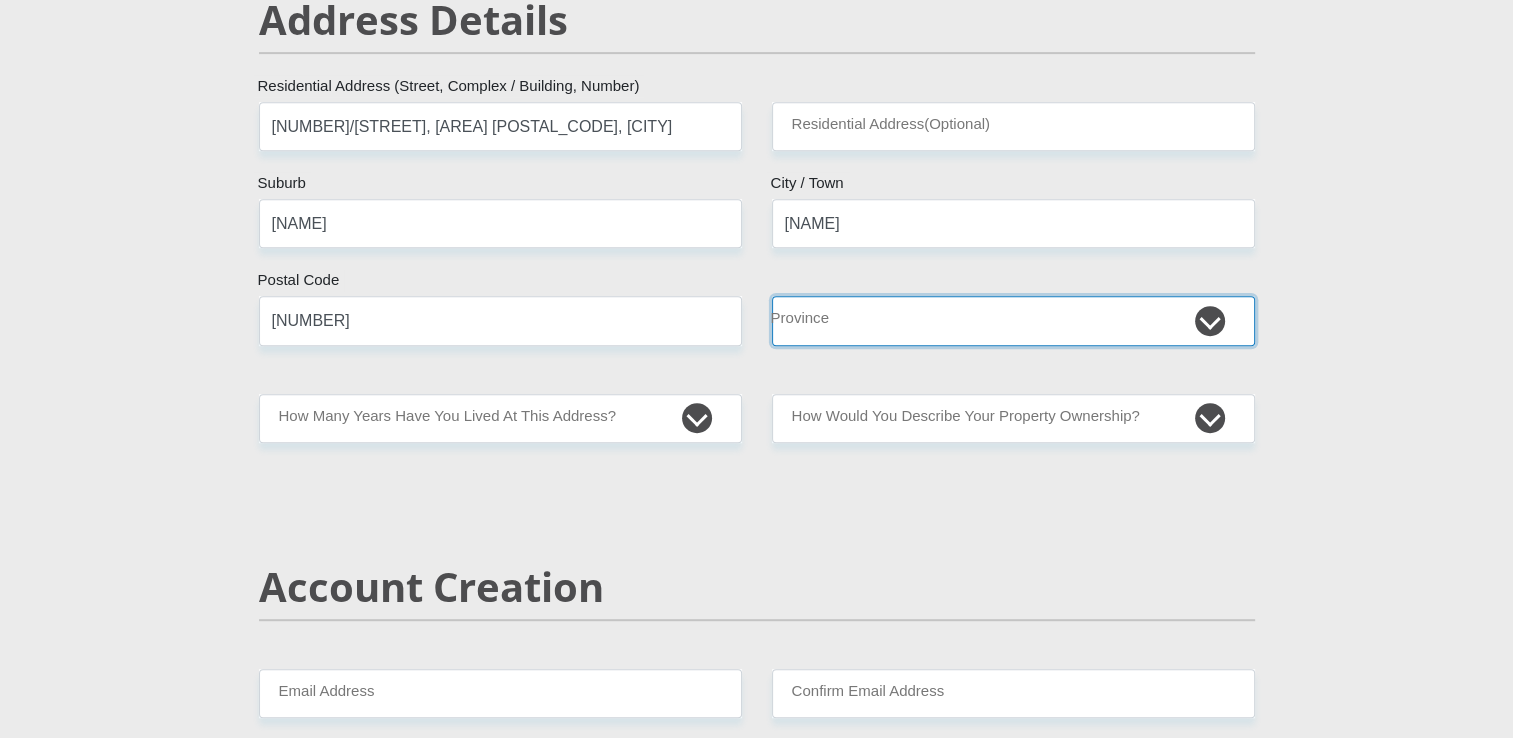 click on "Eastern Cape
Free State
Gauteng
KwaZulu-Natal
Limpopo
Mpumalanga
Northern Cape
North West
Western Cape" at bounding box center [1013, 320] 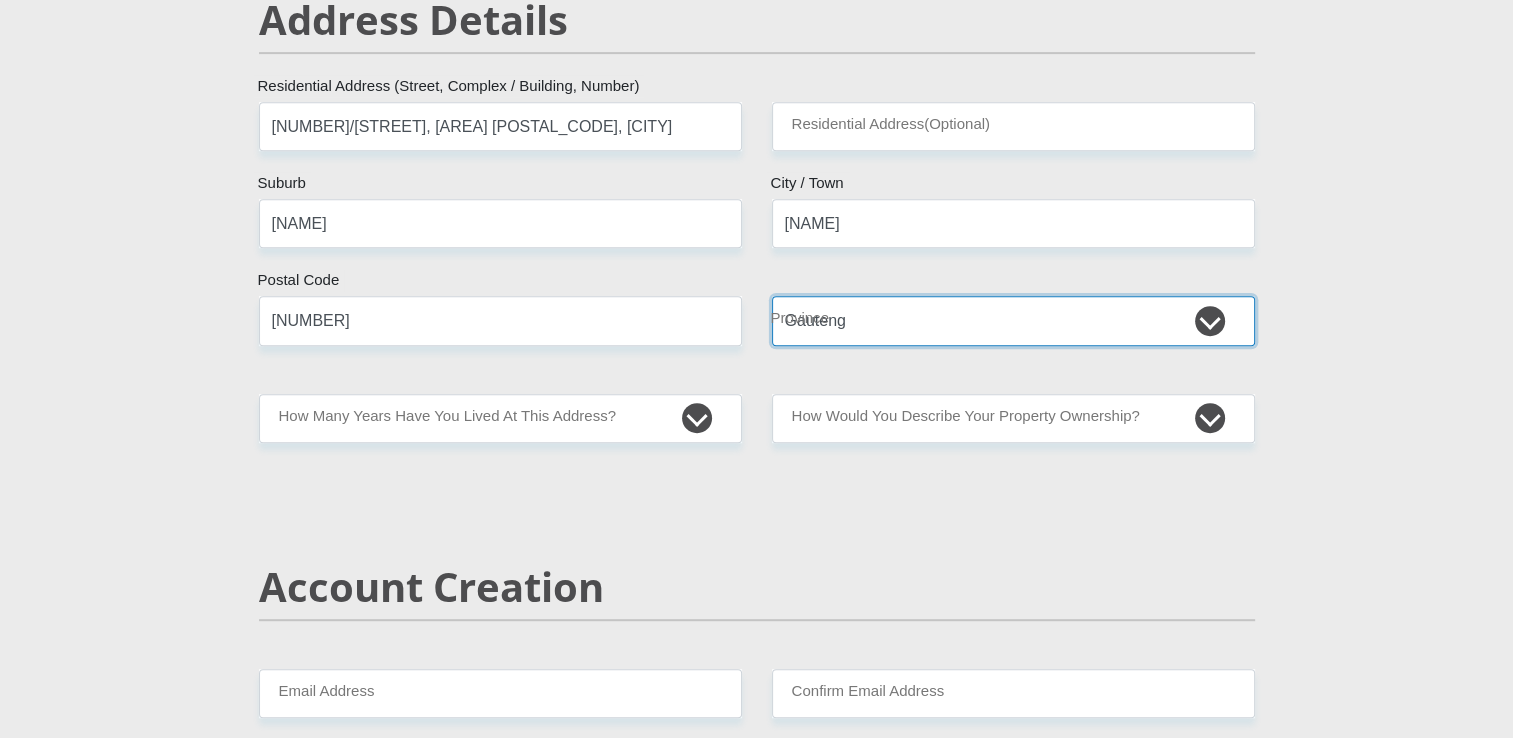 click on "Eastern Cape
Free State
Gauteng
KwaZulu-Natal
Limpopo
Mpumalanga
Northern Cape
North West
Western Cape" at bounding box center [1013, 320] 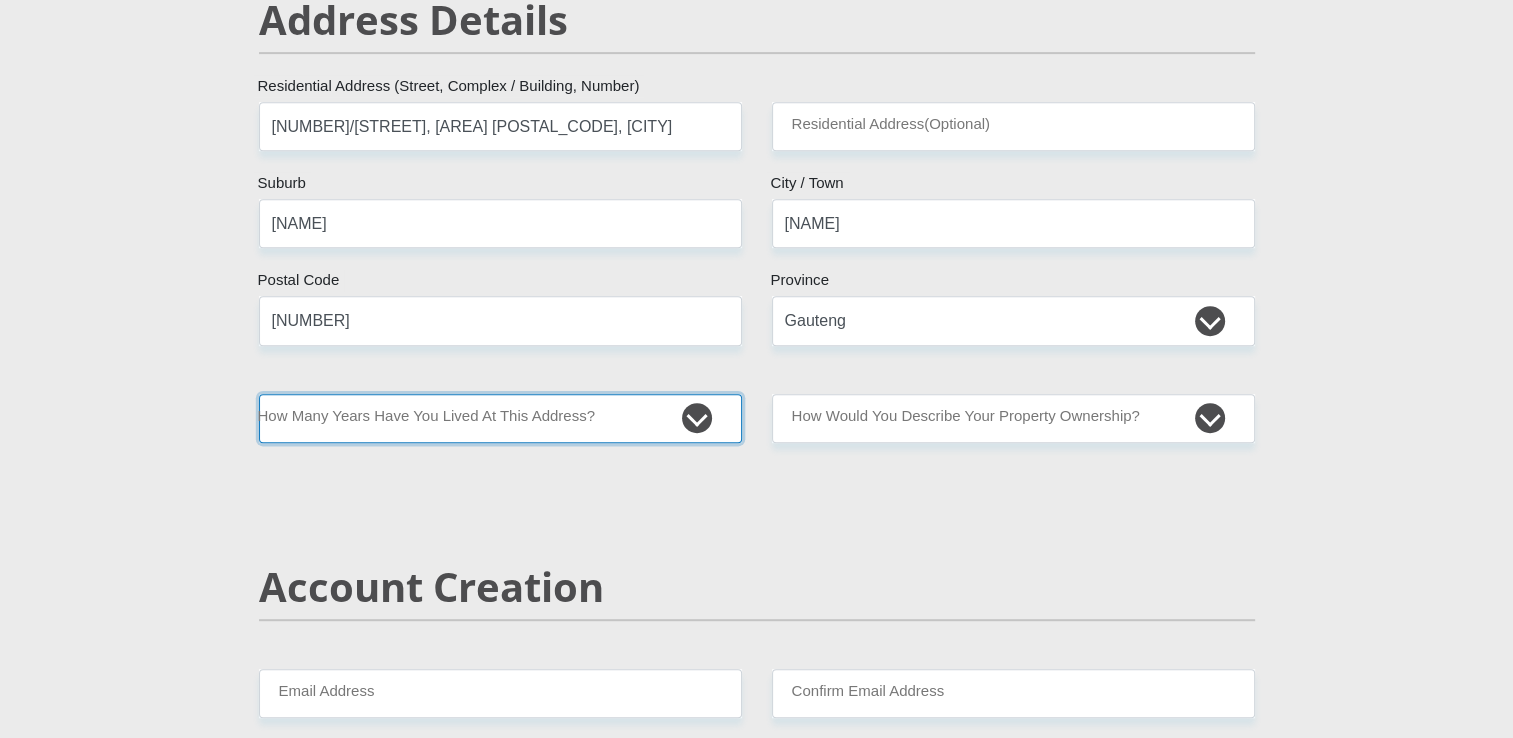 click on "less than 1 year
1-3 years
3-5 years
5+ years" at bounding box center [500, 418] 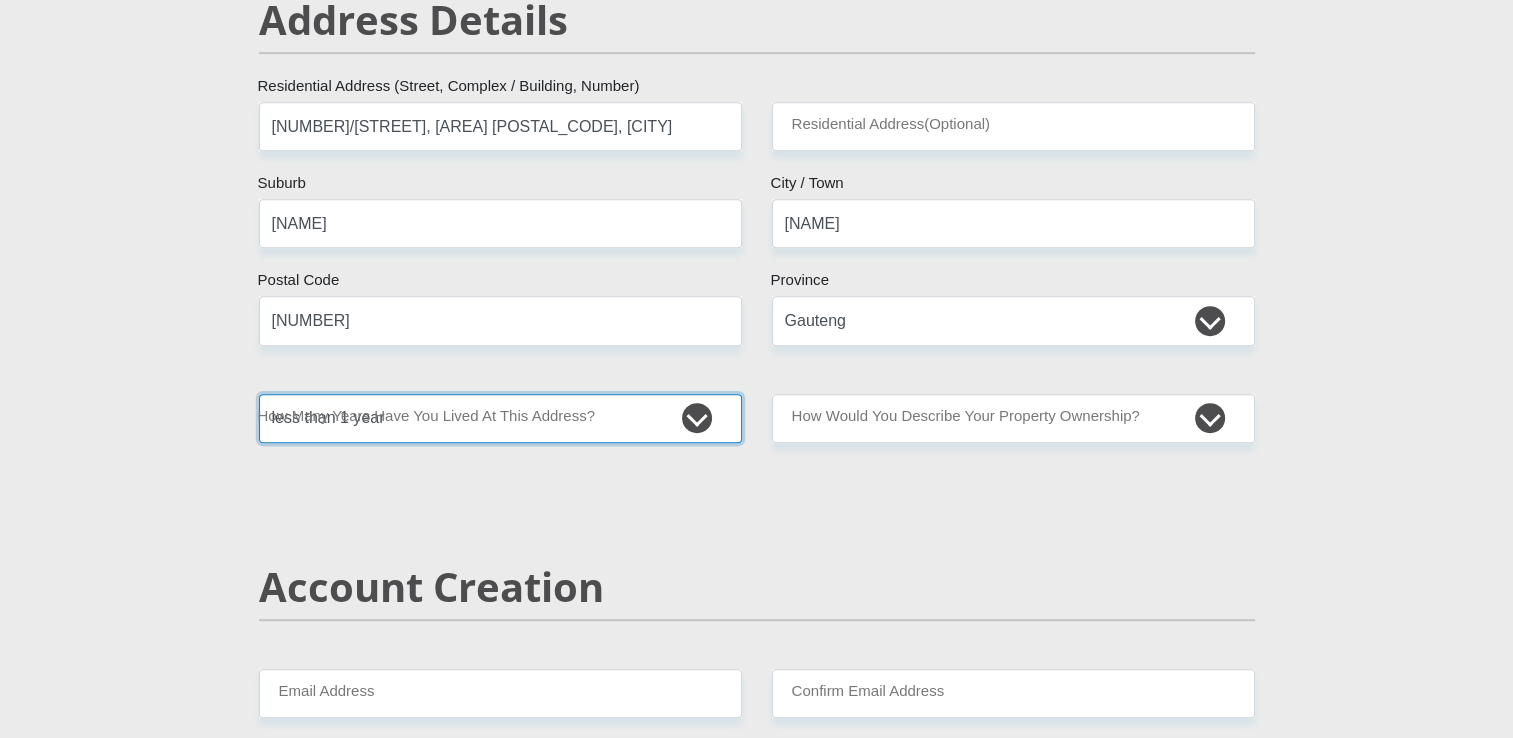 click on "less than 1 year
1-3 years
3-5 years
5+ years" at bounding box center (500, 418) 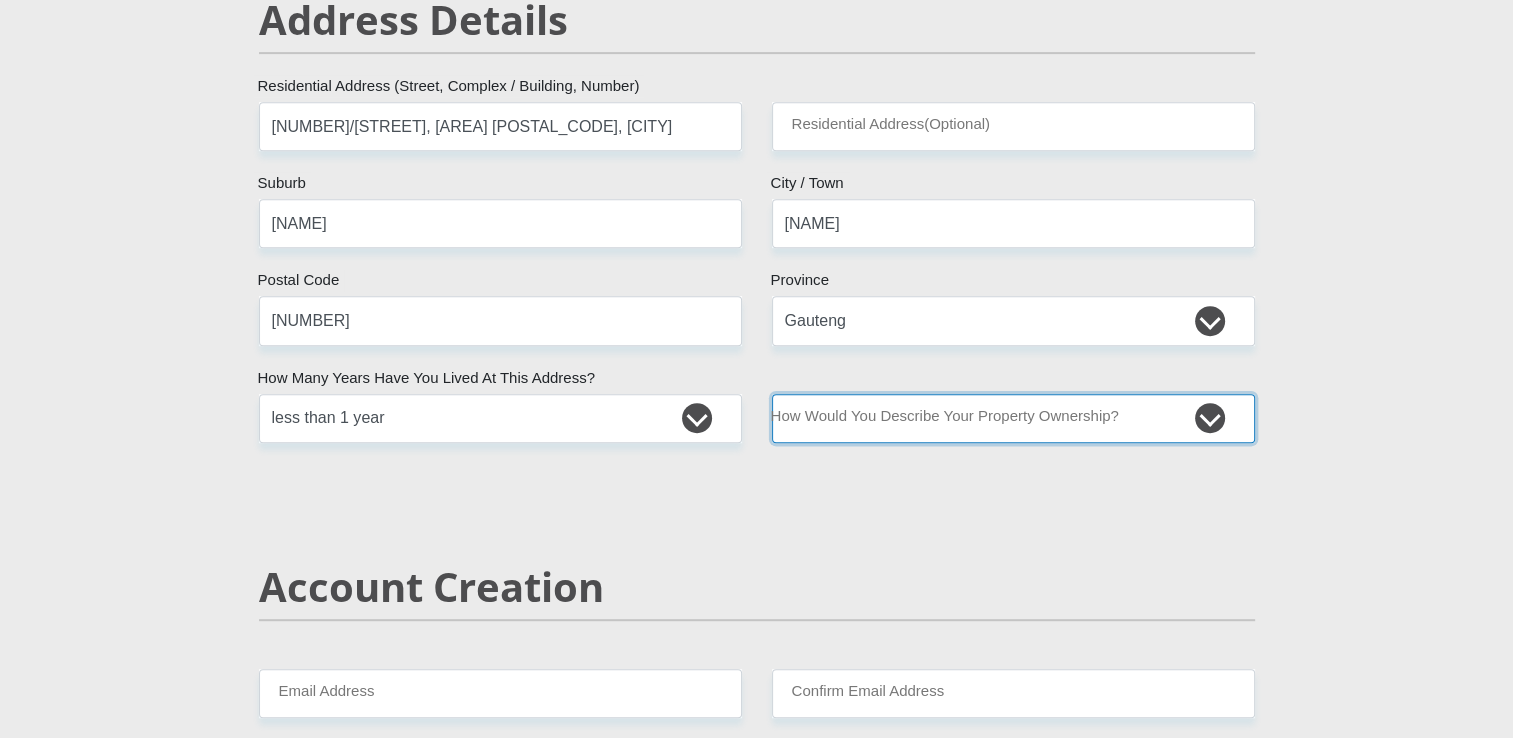 click on "Owned
Rented
Family Owned
Company Dwelling" at bounding box center (1013, 418) 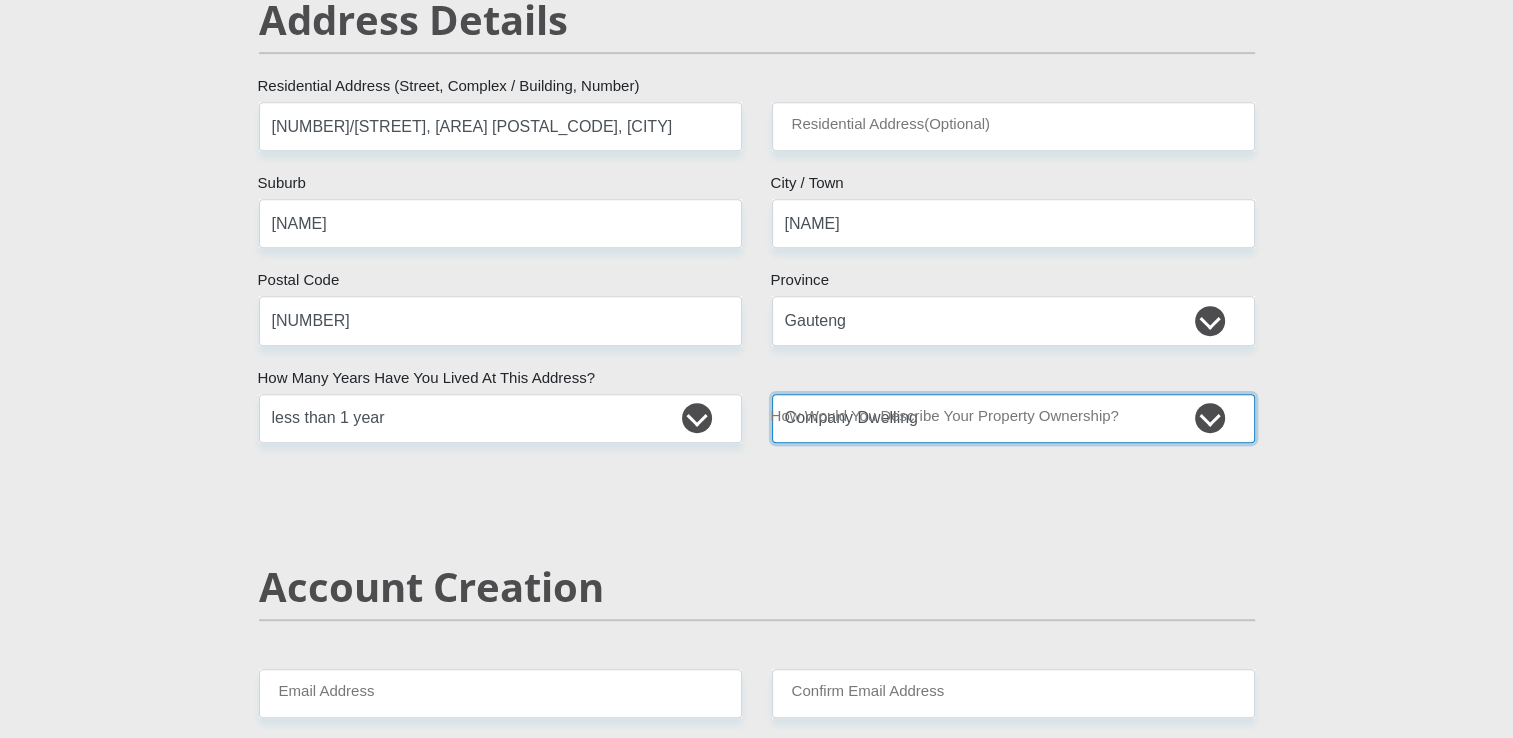 click on "Owned
Rented
Family Owned
Company Dwelling" at bounding box center (1013, 418) 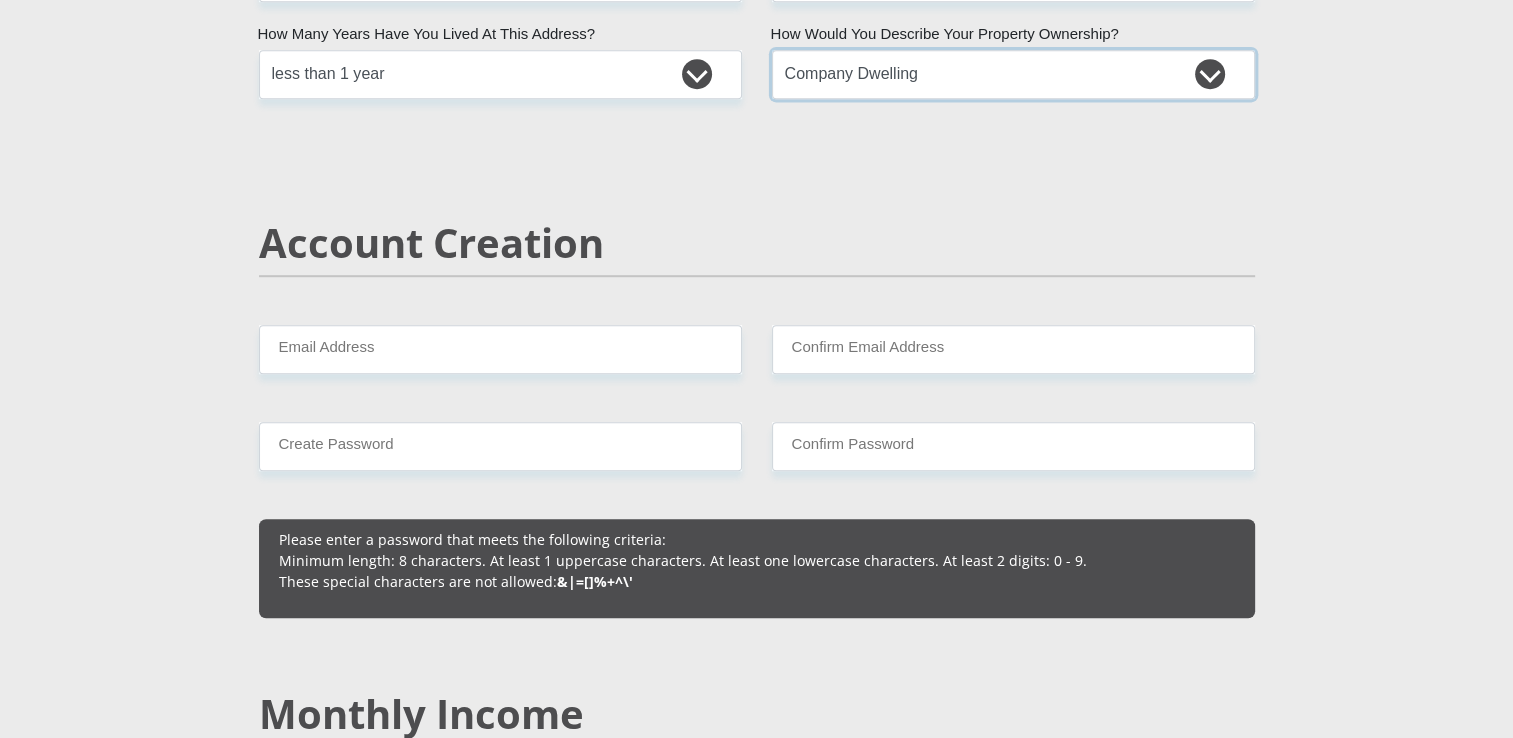 scroll, scrollTop: 1300, scrollLeft: 0, axis: vertical 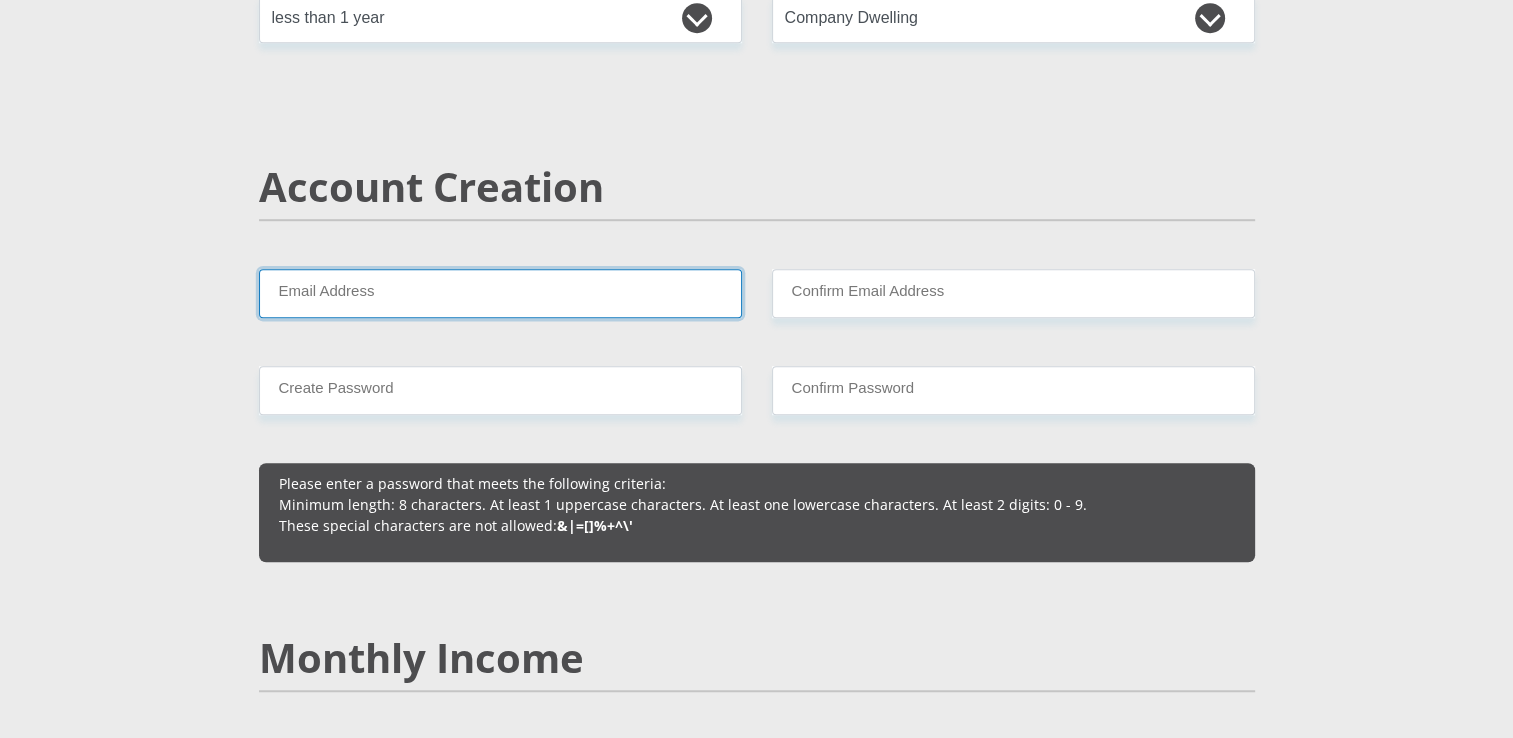 click on "Email Address" at bounding box center [500, 293] 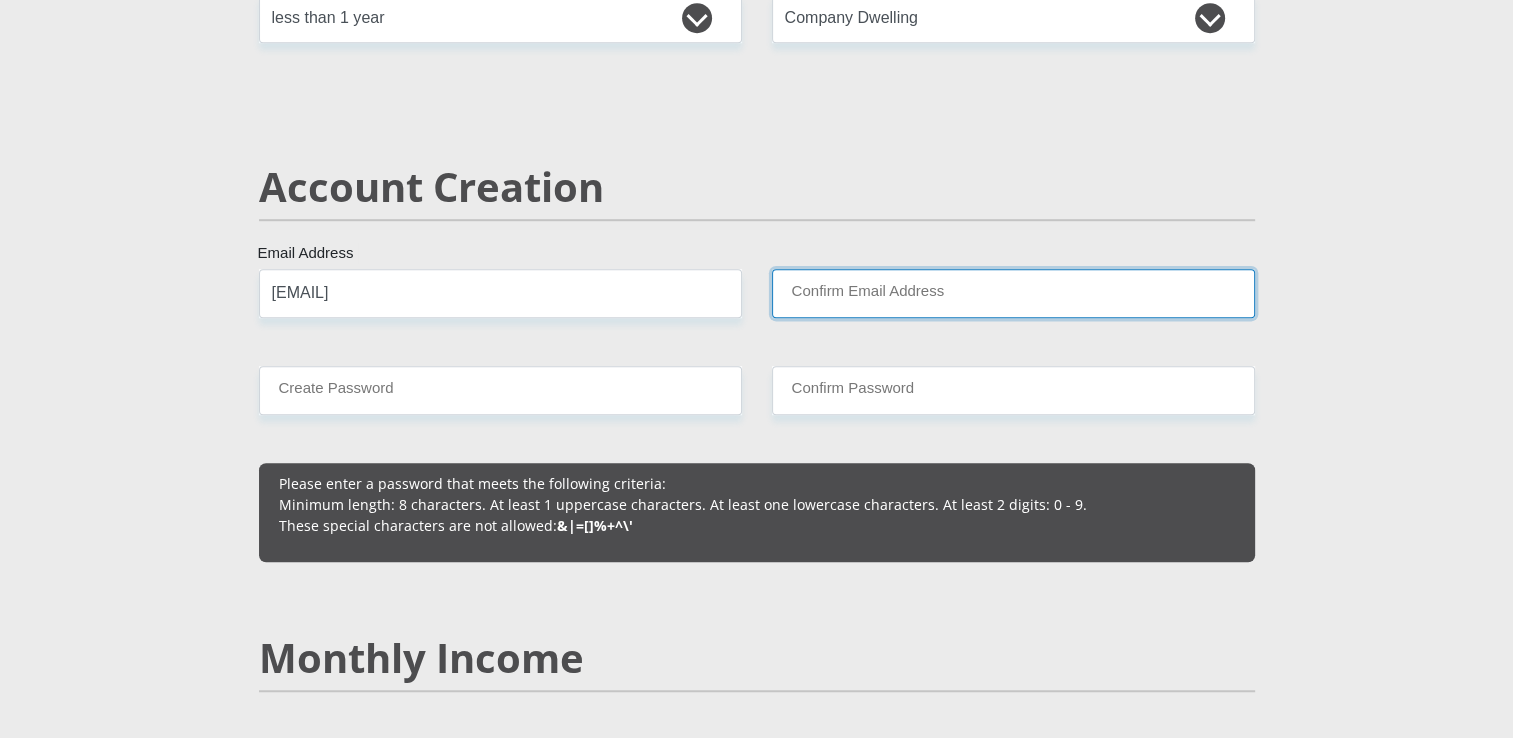 type on "monni121drilling@gmail.com" 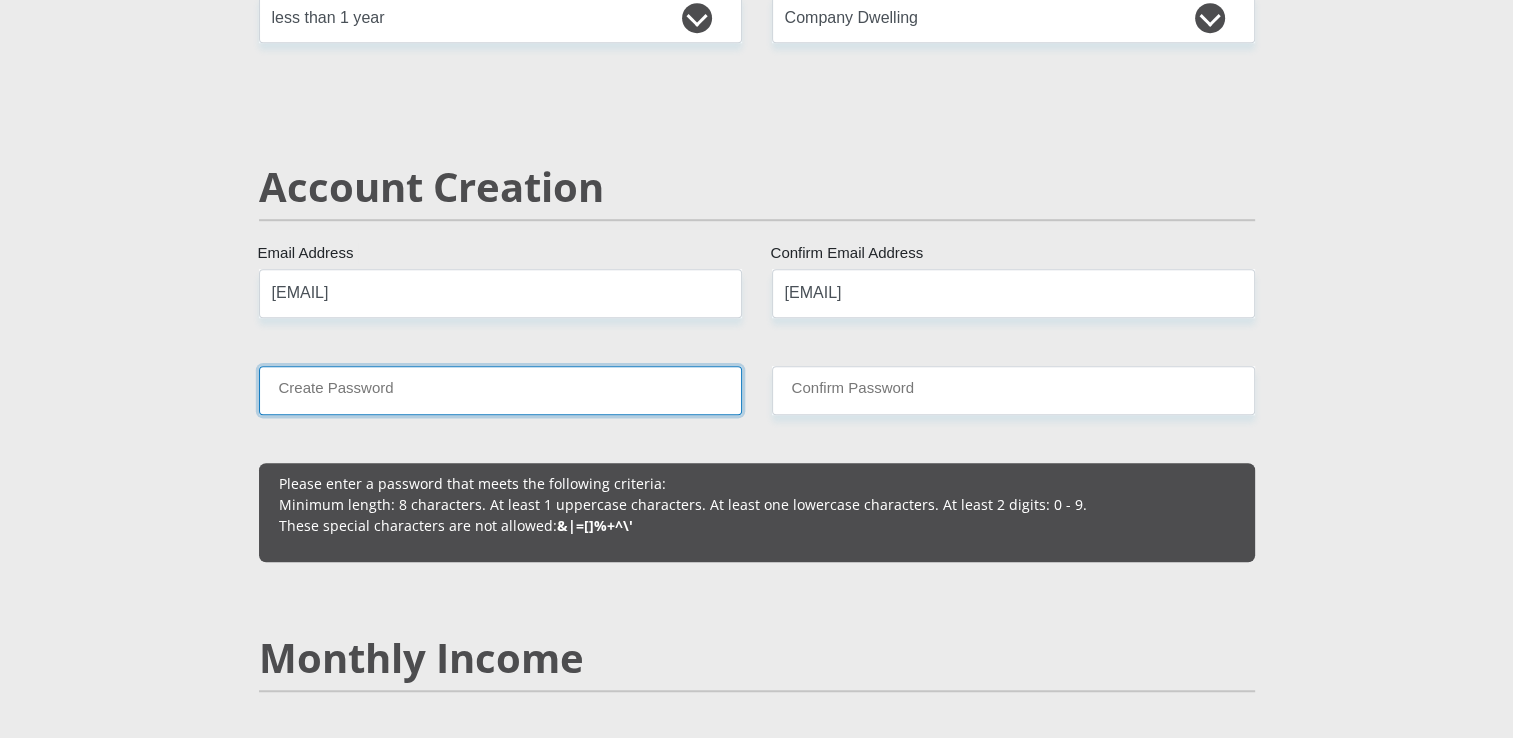 click on "Create Password" at bounding box center [500, 390] 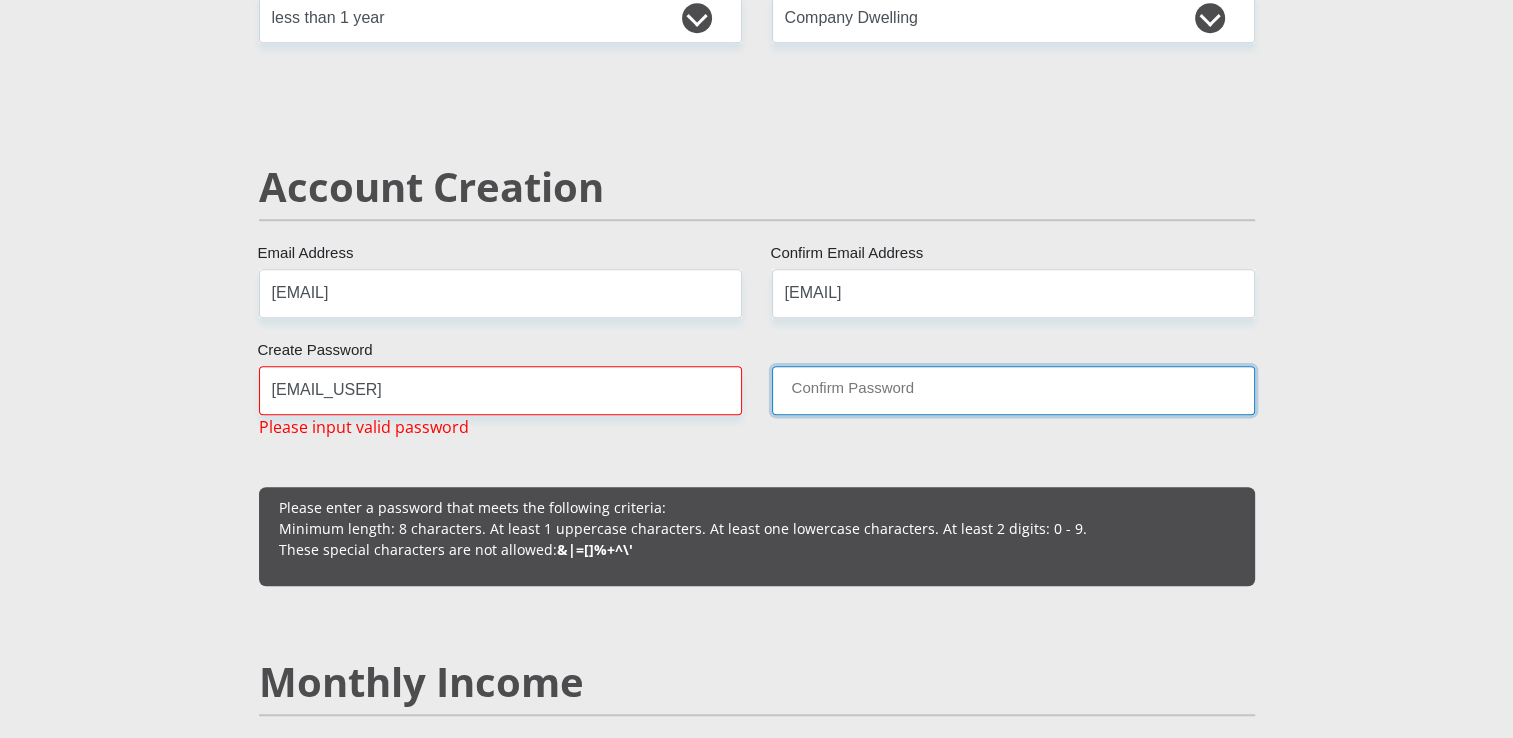 click on "Confirm Password" at bounding box center (1013, 390) 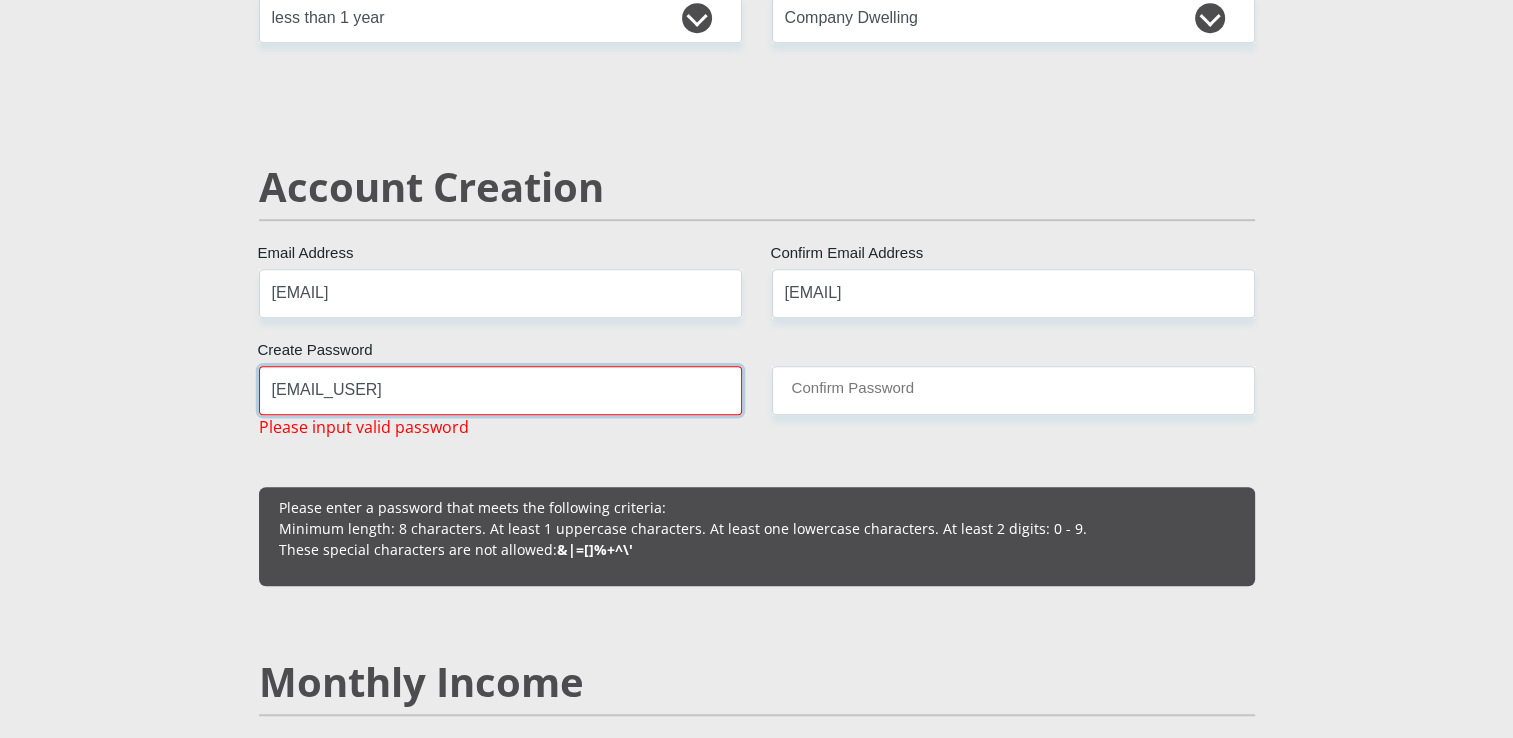 click on "@3690852Mm" at bounding box center (500, 390) 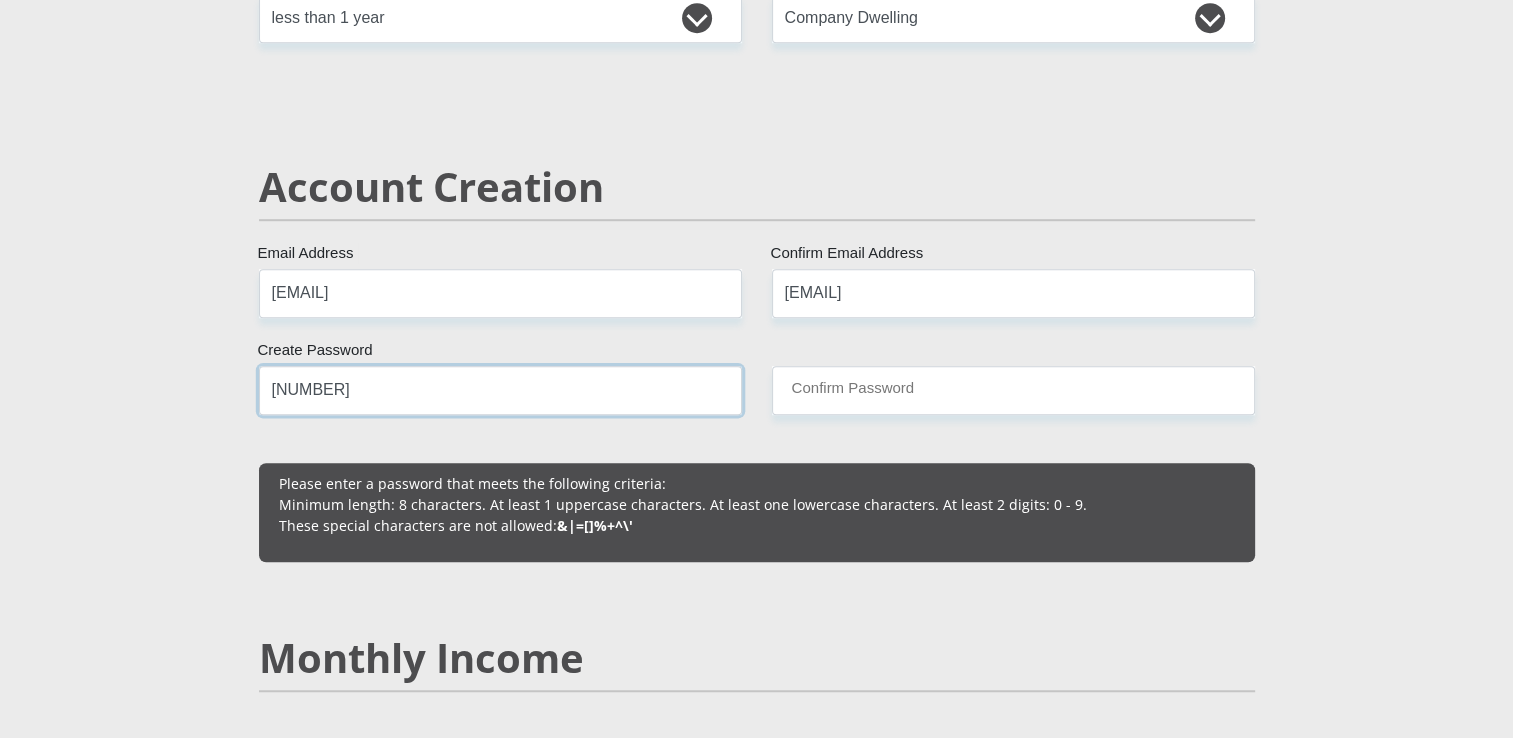 type on "3690852Mm" 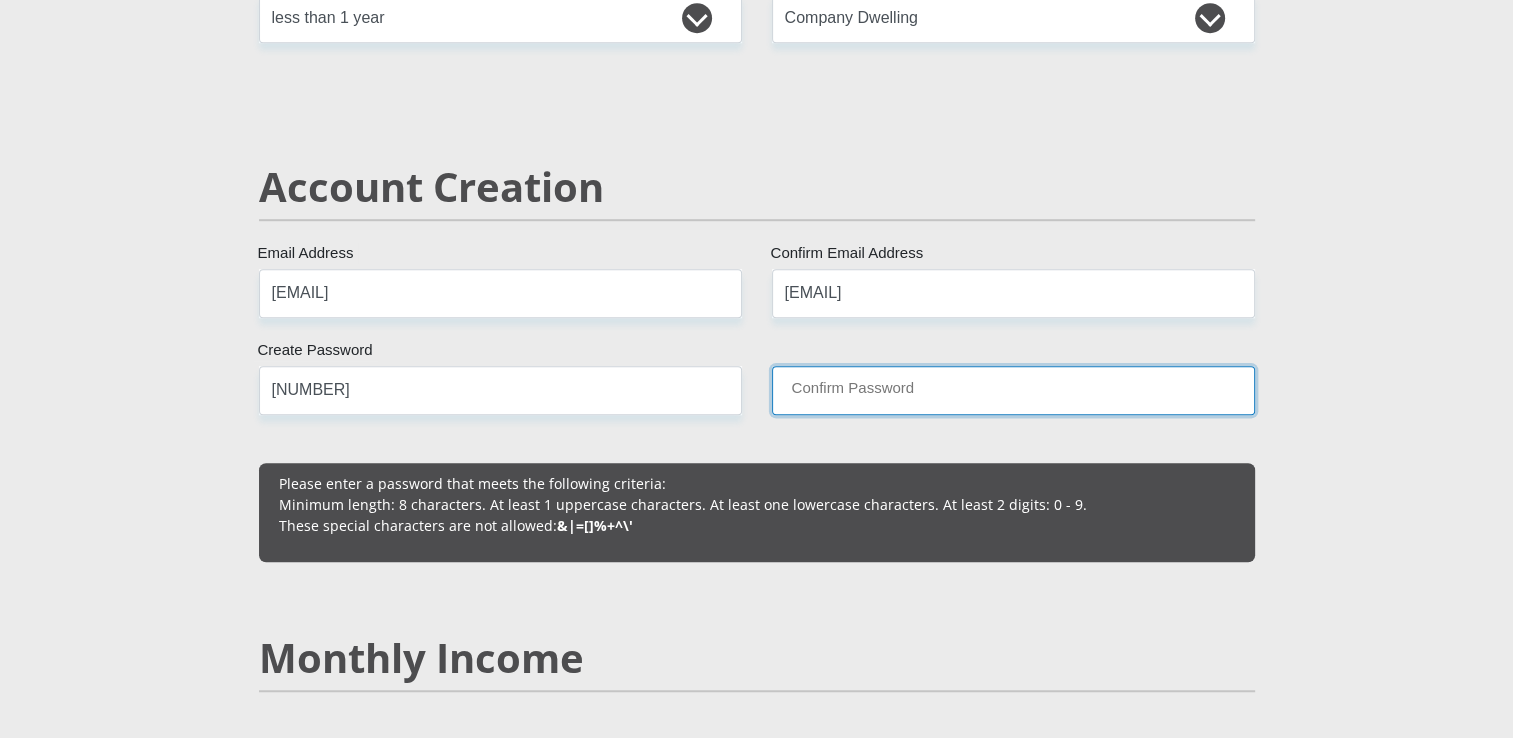 click on "Confirm Password" at bounding box center [1013, 390] 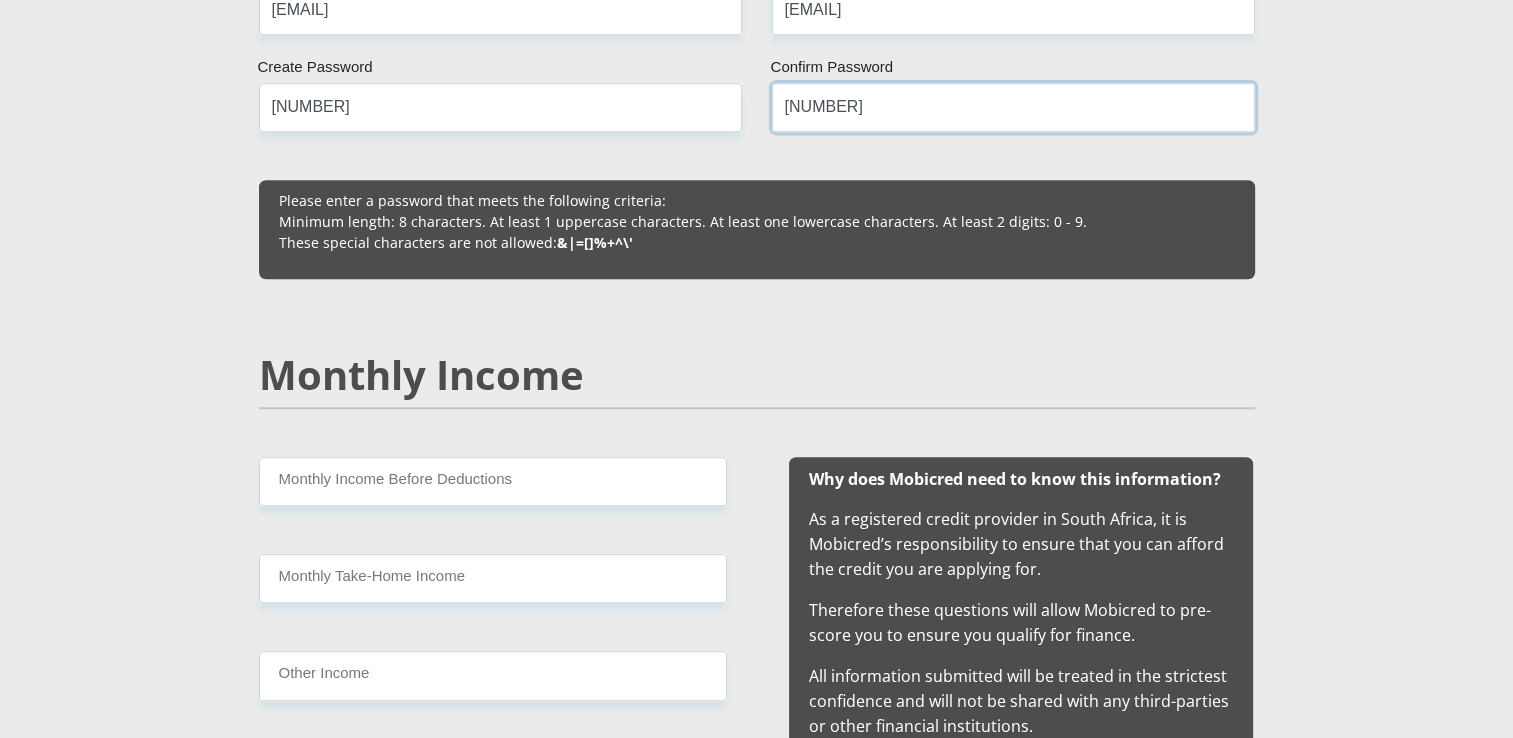 scroll, scrollTop: 1600, scrollLeft: 0, axis: vertical 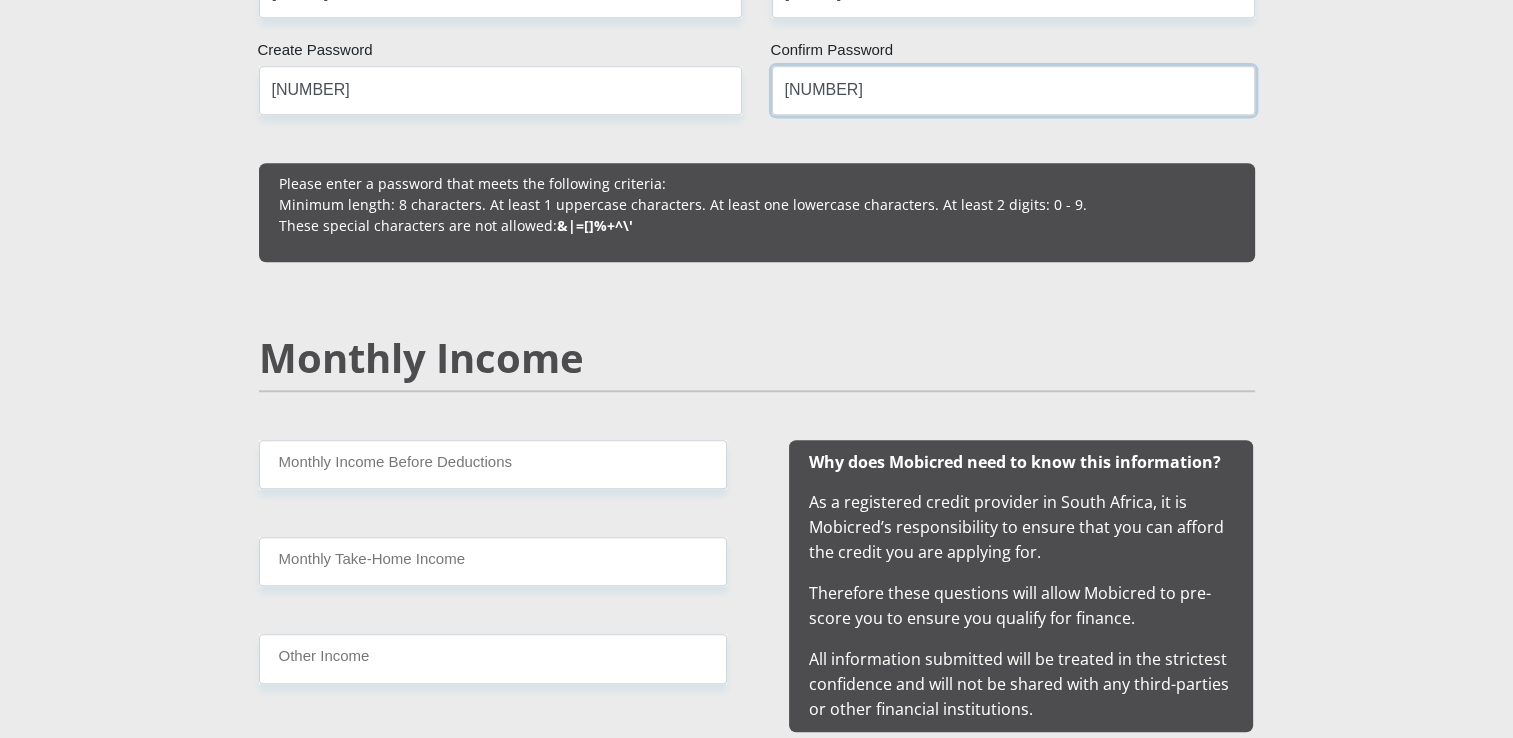 type on "3690852Mm" 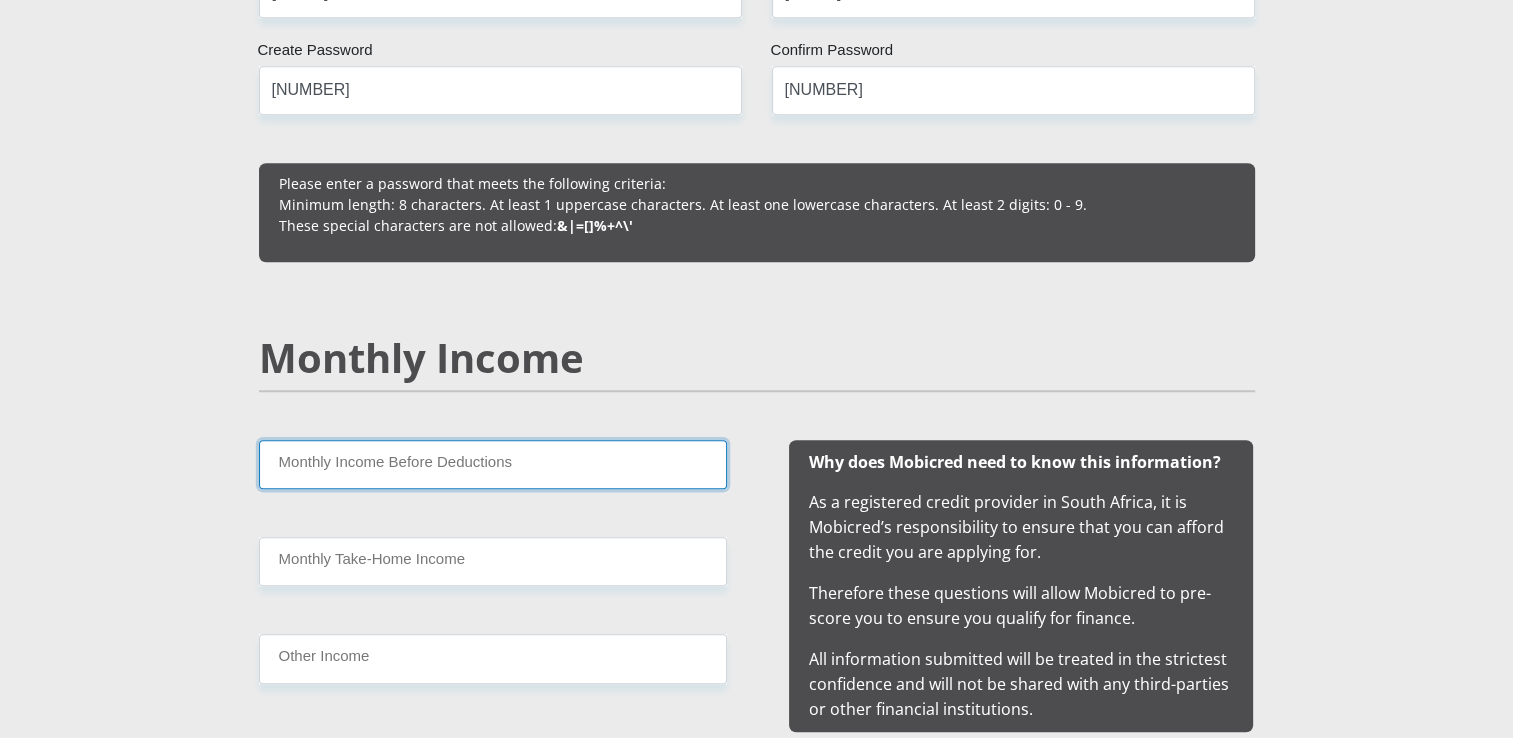 click on "Monthly Income Before Deductions" at bounding box center (493, 464) 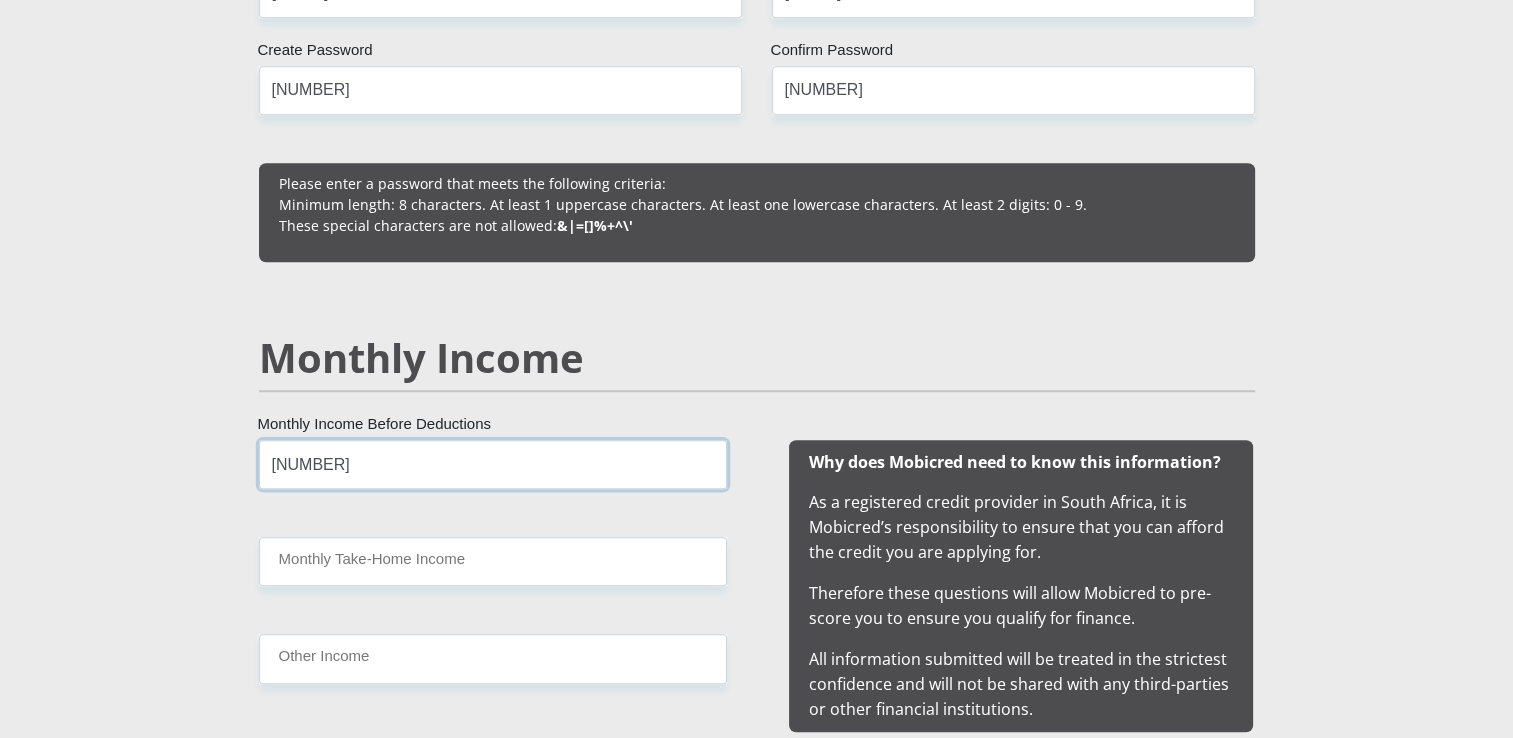 type on "7128" 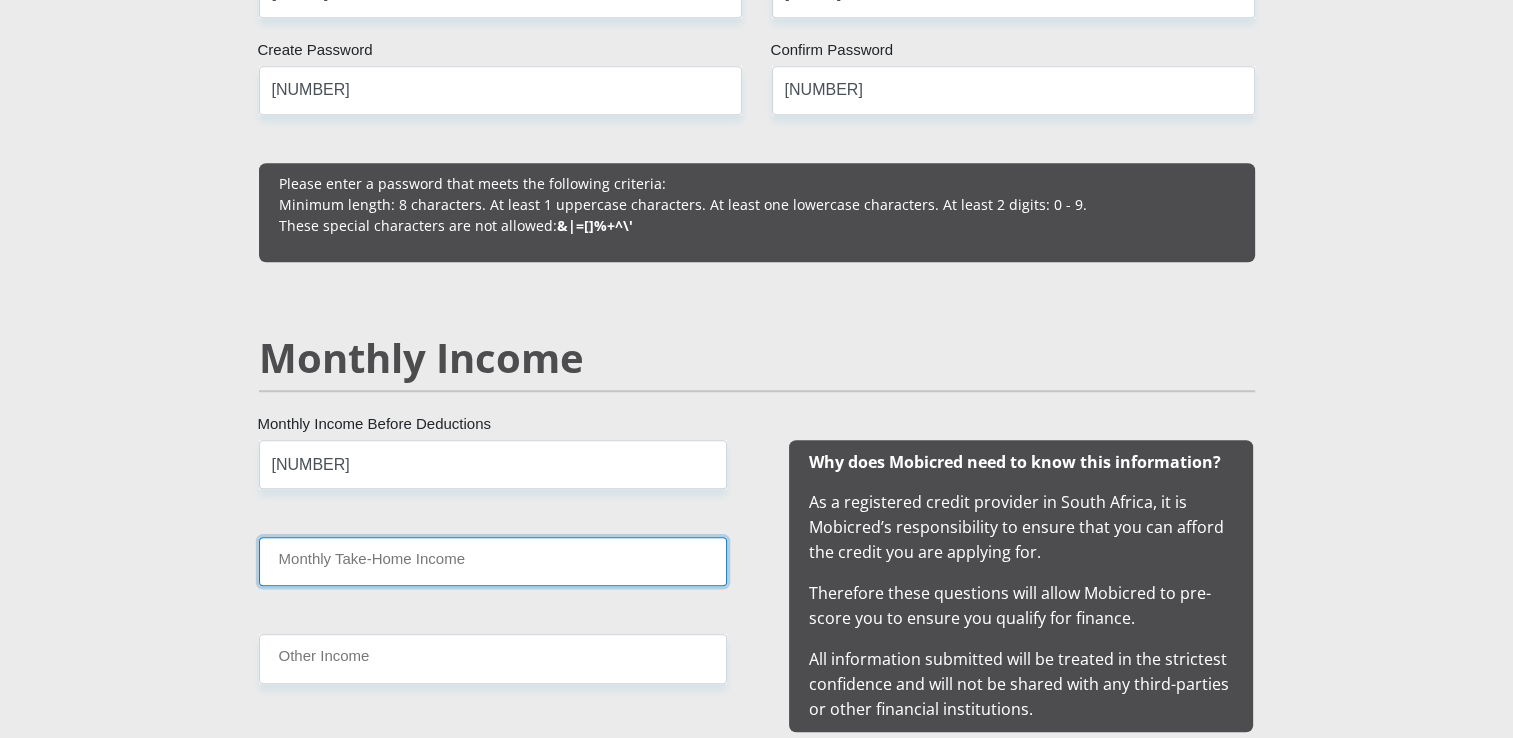 click on "Monthly Take-Home Income" at bounding box center [493, 561] 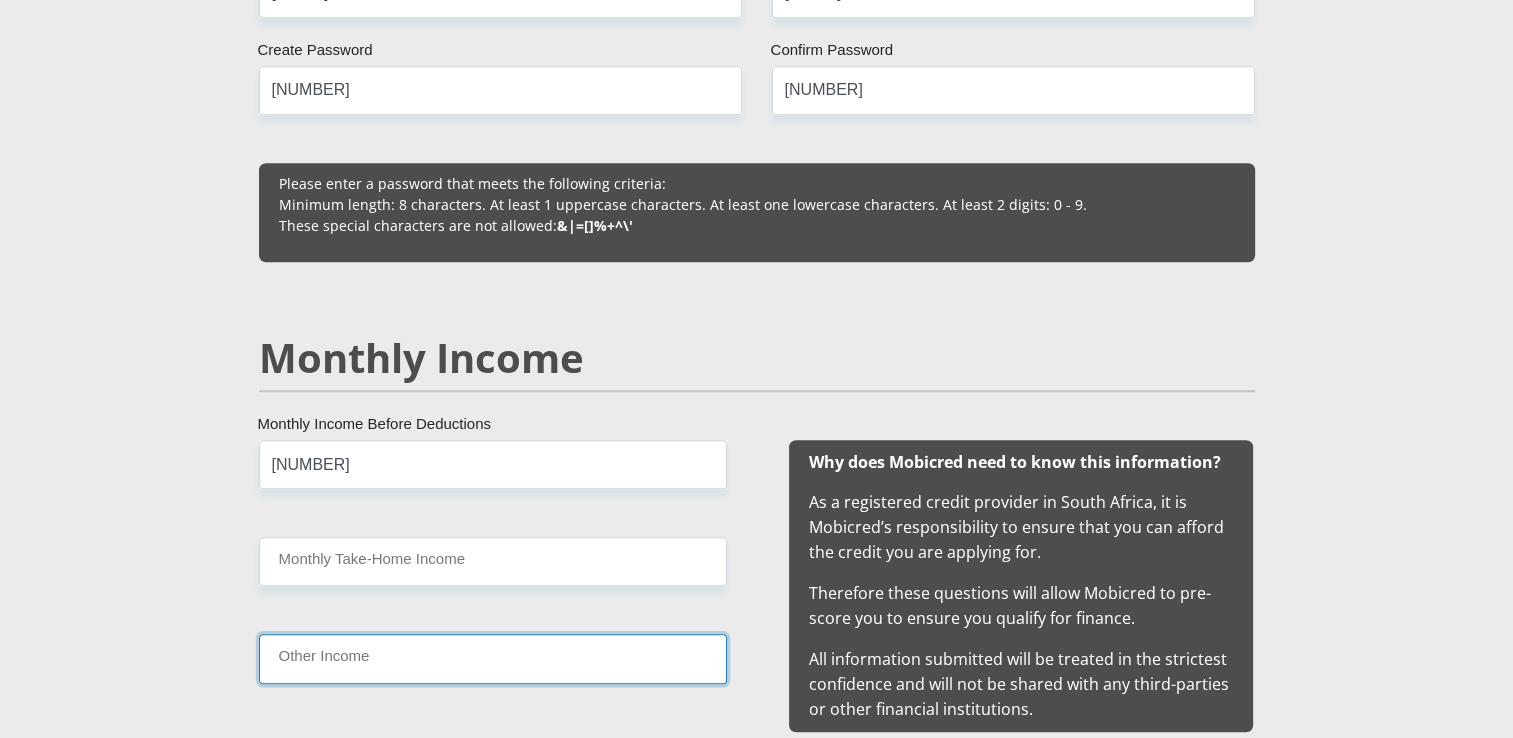 click on "Other Income" at bounding box center (493, 658) 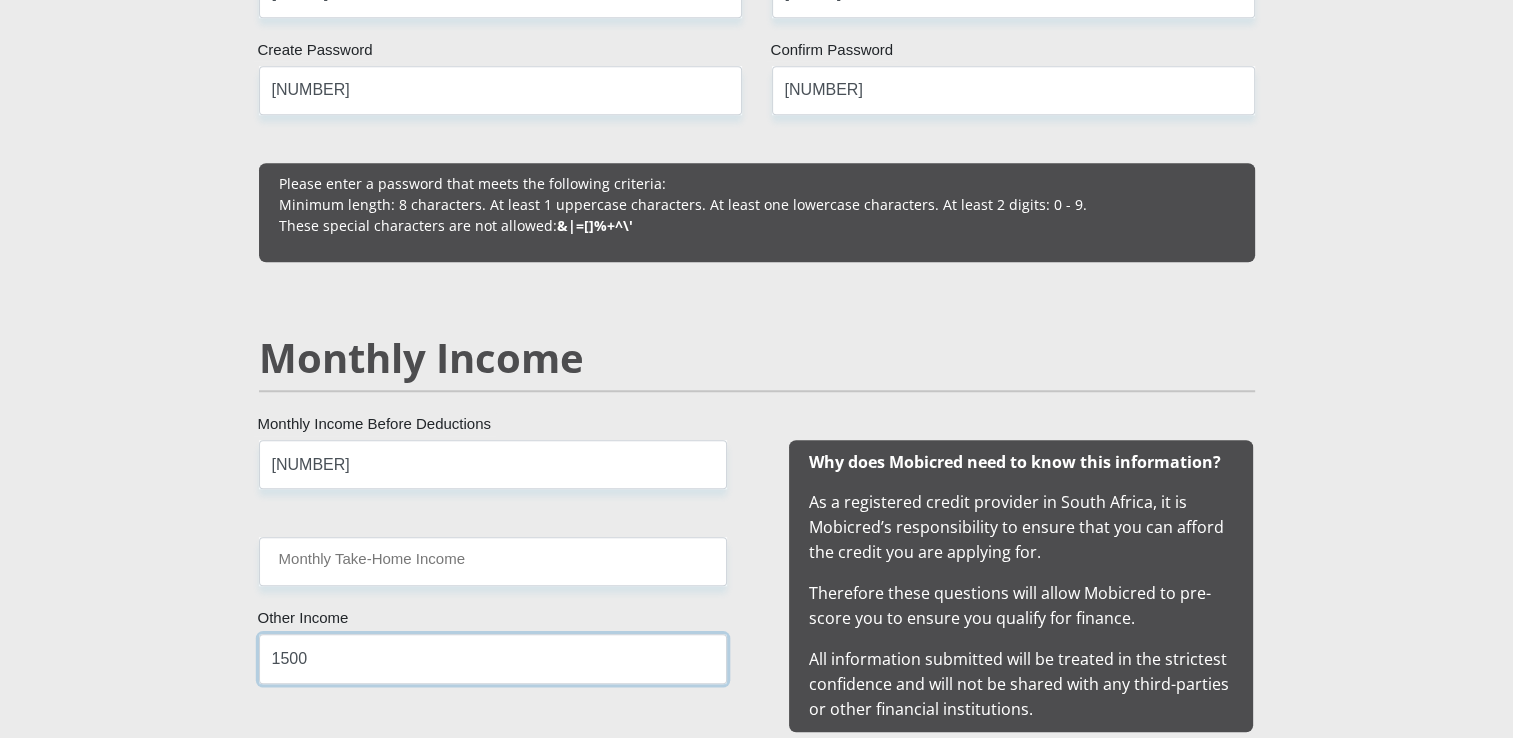 type on "1500" 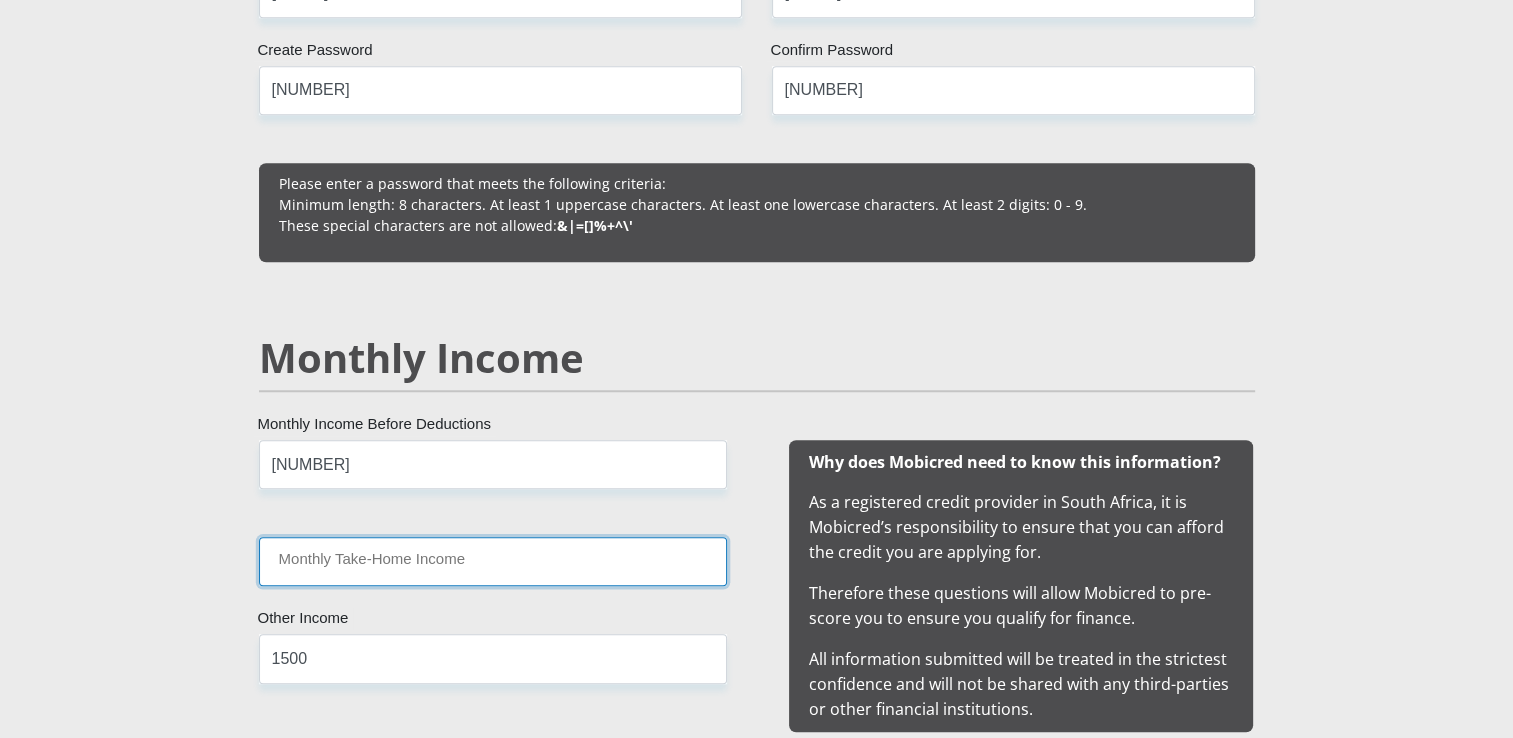 click on "Monthly Take-Home Income" at bounding box center [493, 561] 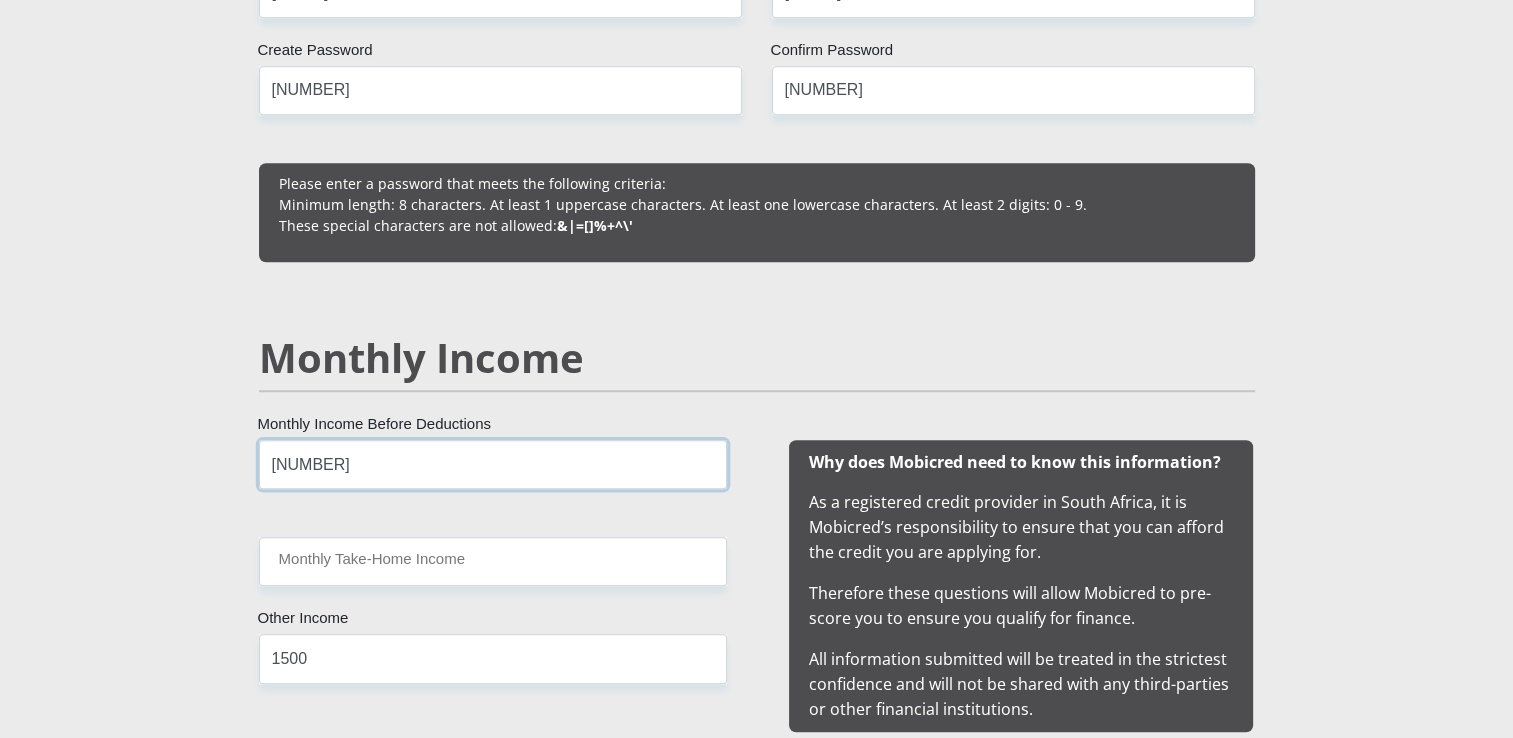 click on "7128" at bounding box center [493, 464] 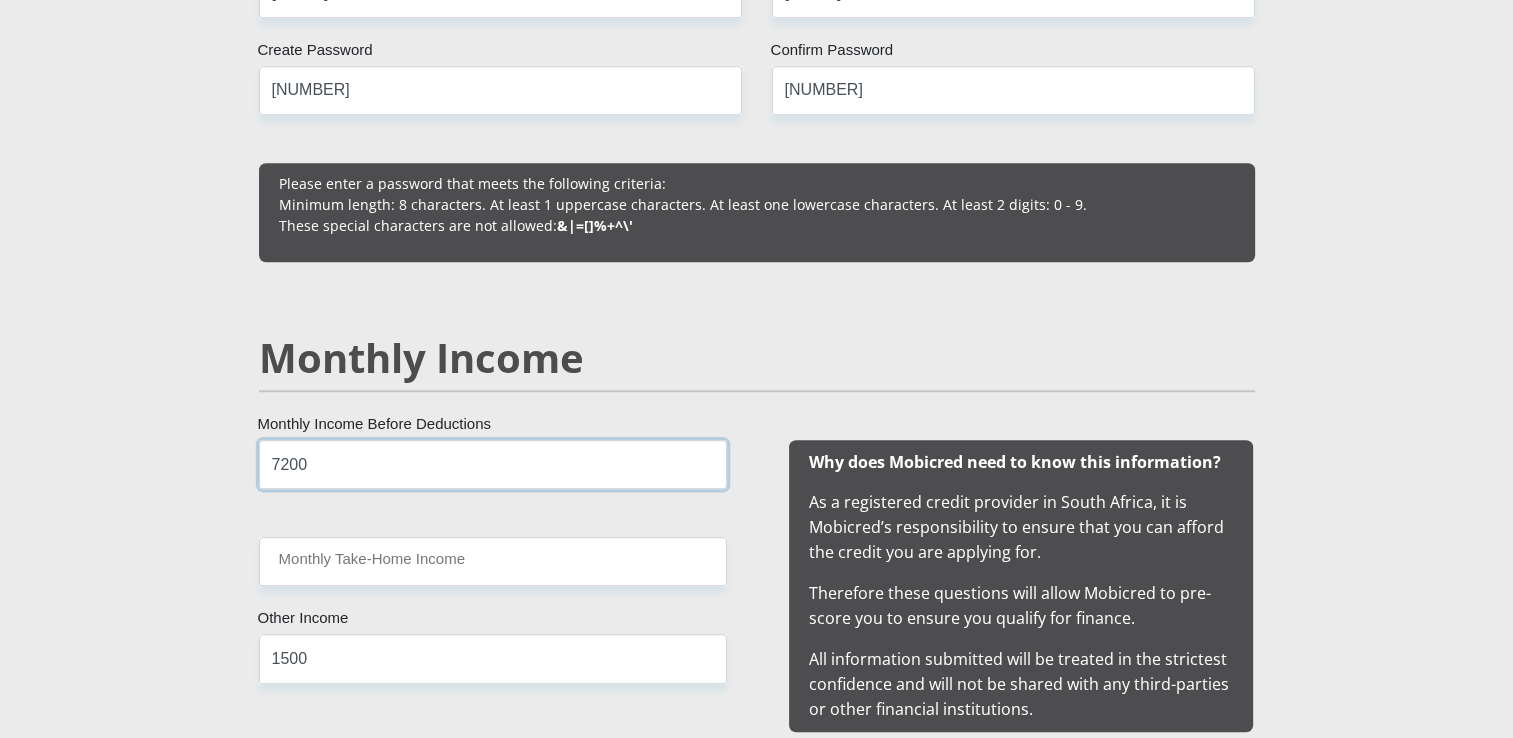 type on "7200" 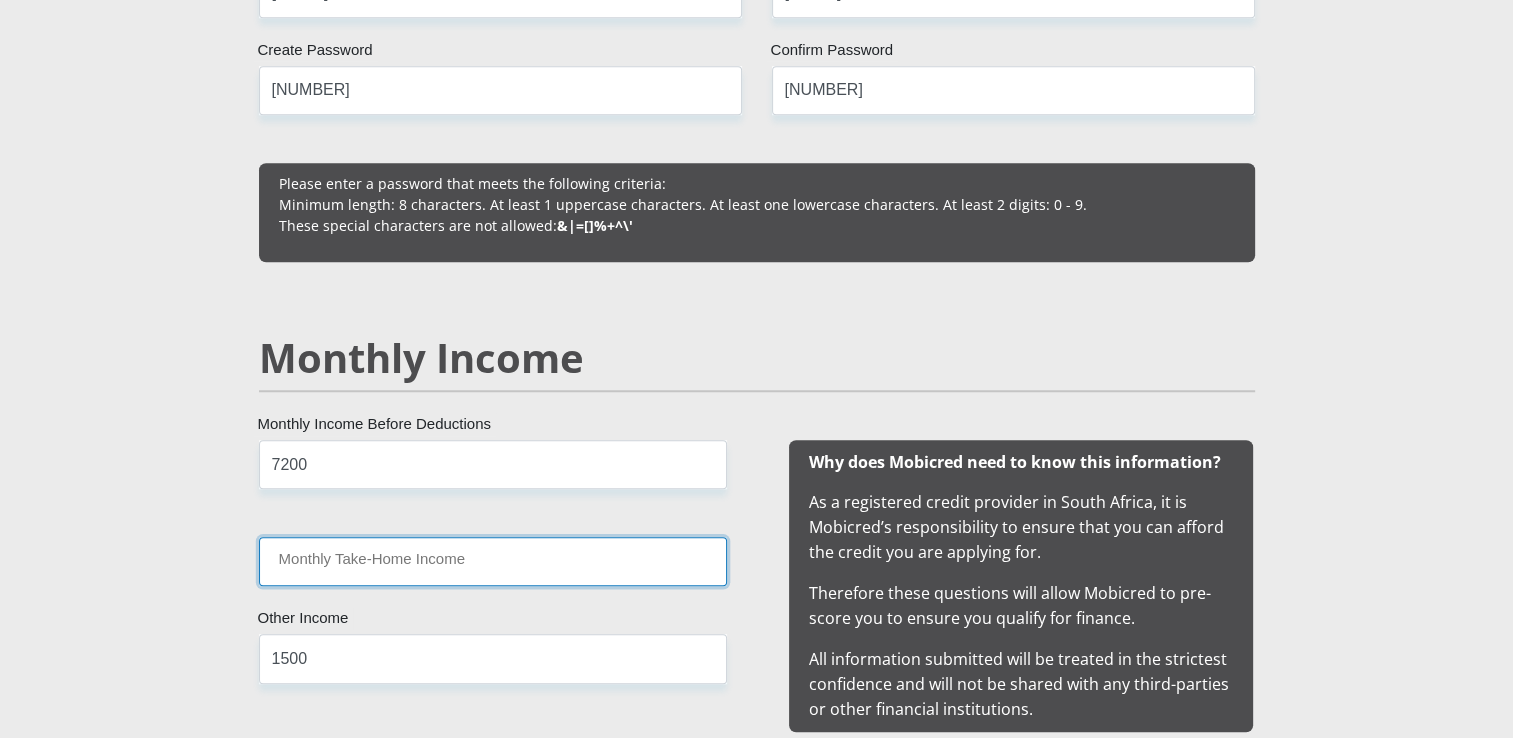 click on "Monthly Take-Home Income" at bounding box center [493, 561] 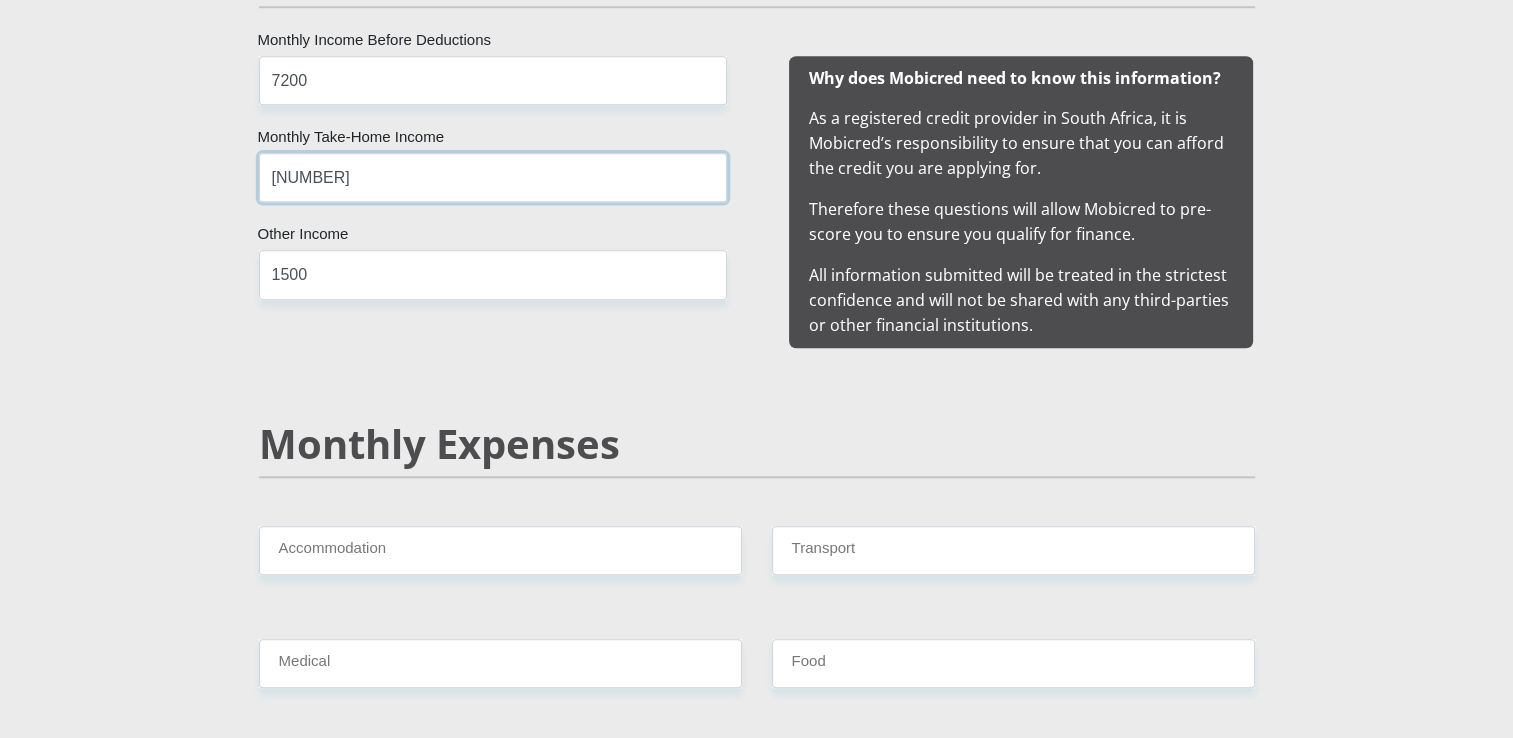 scroll, scrollTop: 2000, scrollLeft: 0, axis: vertical 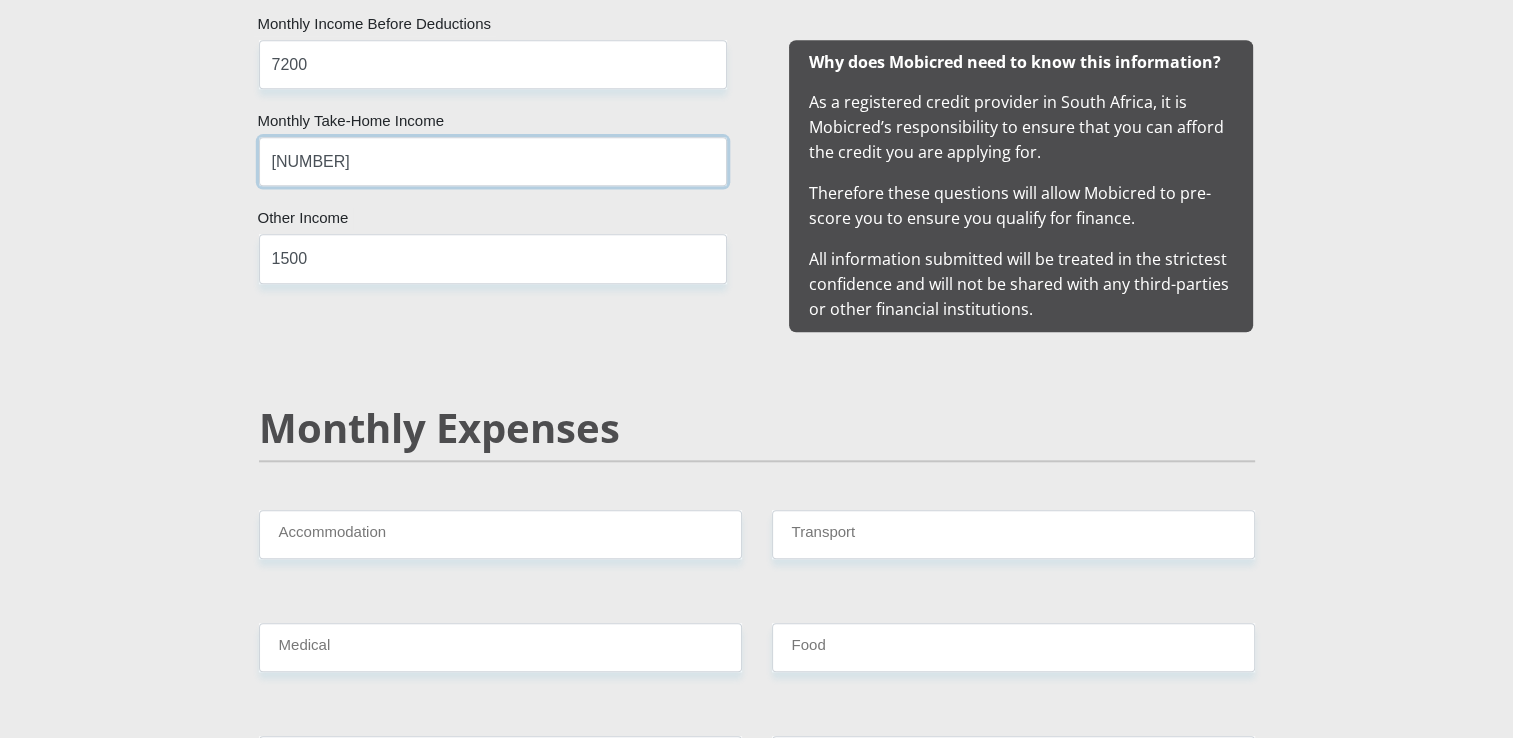 type on "7128" 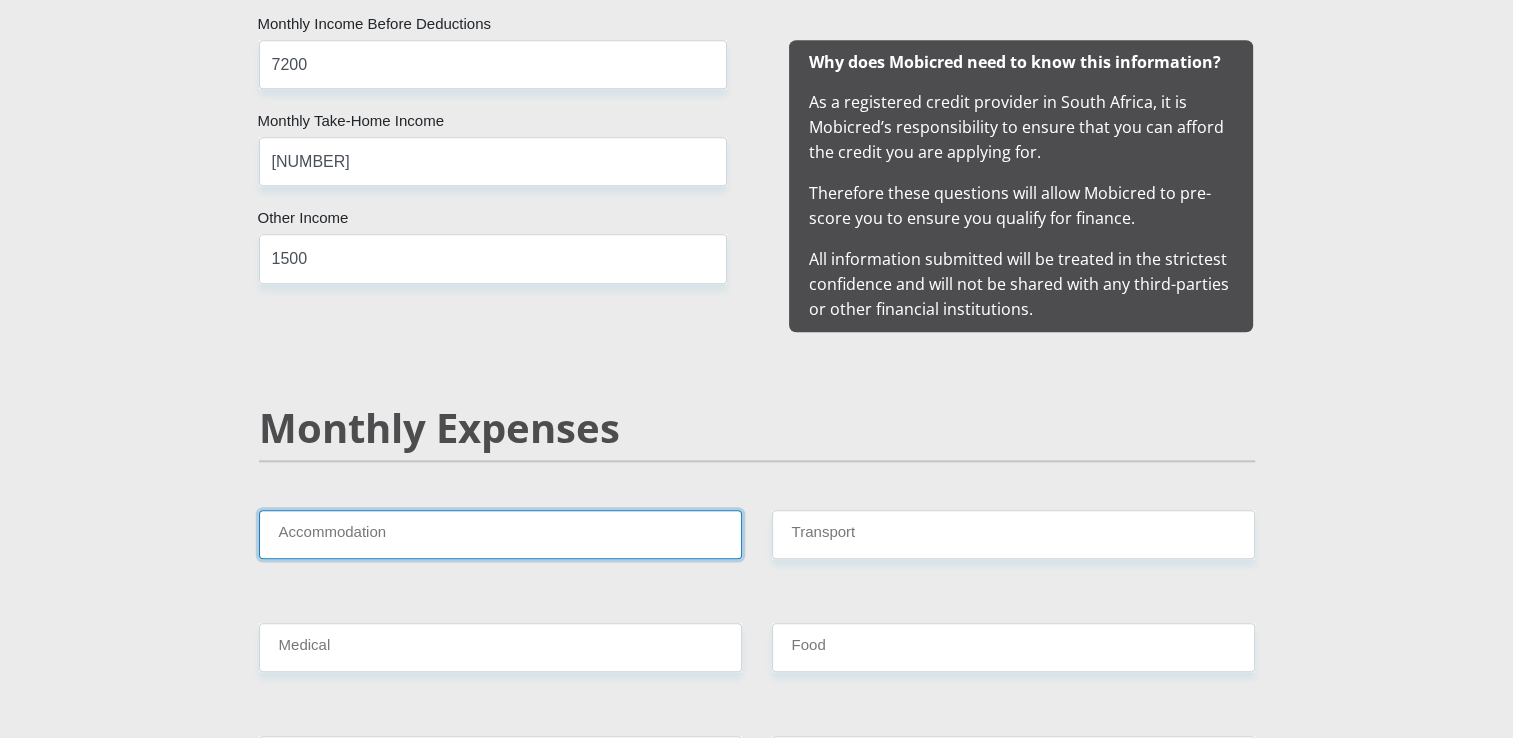 click on "Accommodation" at bounding box center (500, 534) 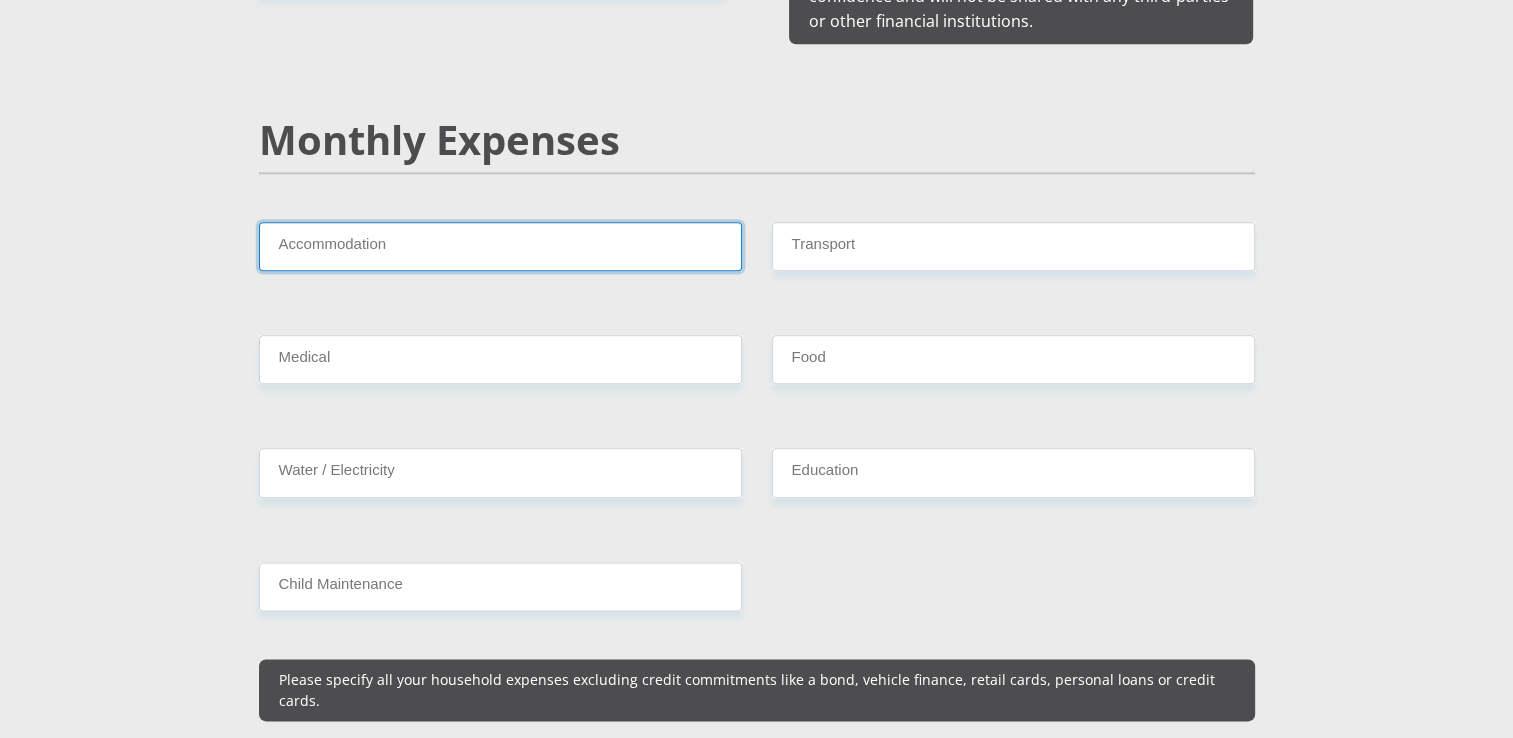 scroll, scrollTop: 2300, scrollLeft: 0, axis: vertical 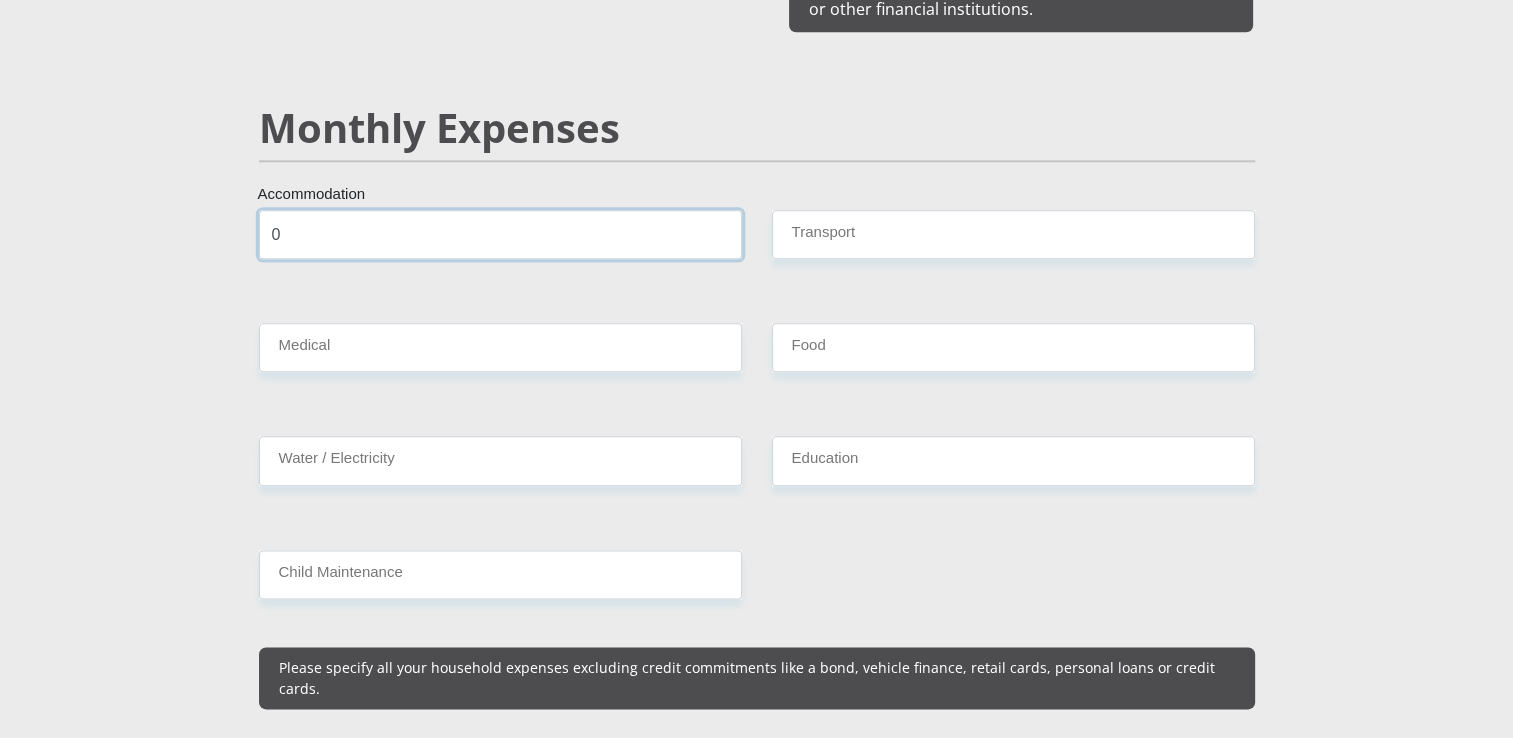 type on "0" 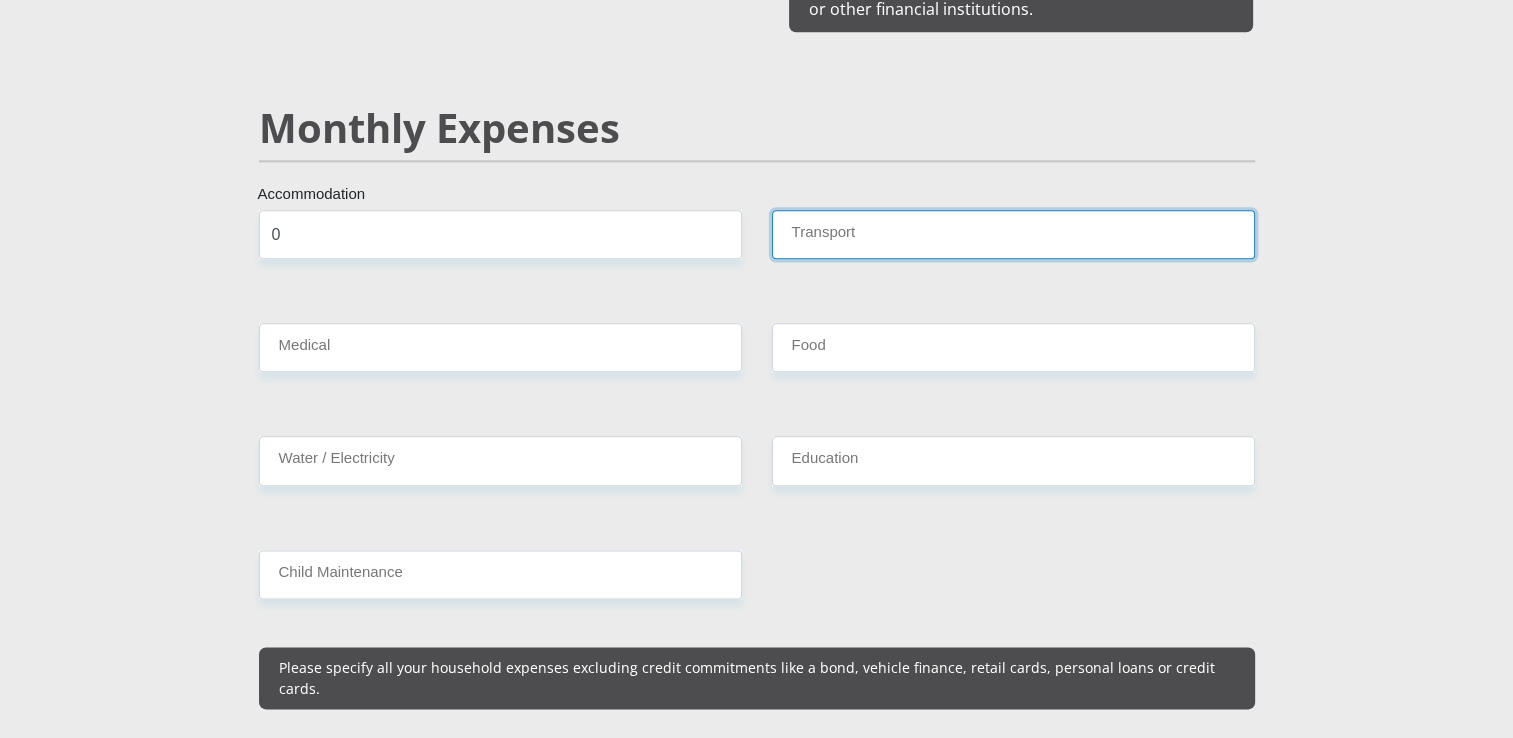 click on "Transport" at bounding box center [1013, 234] 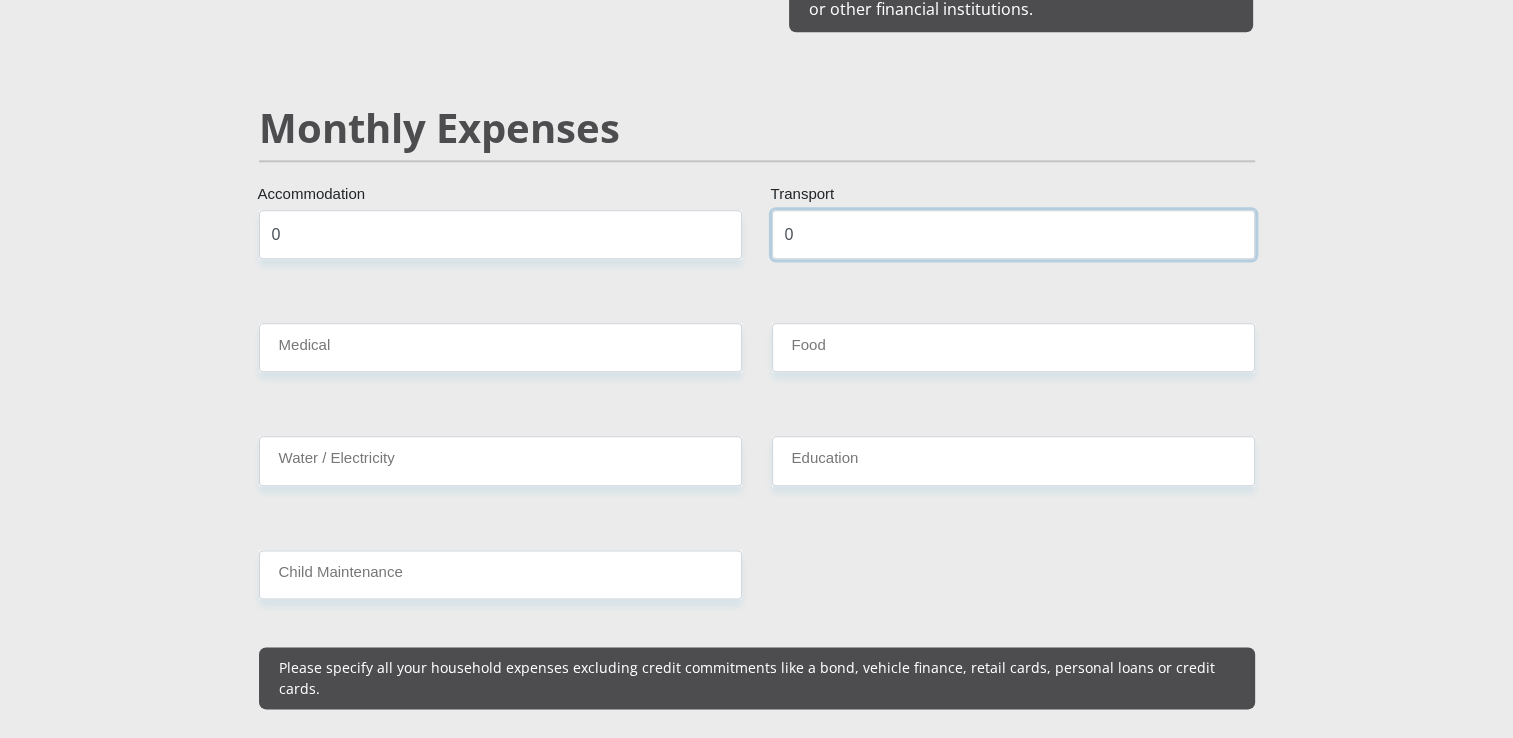 type on "0" 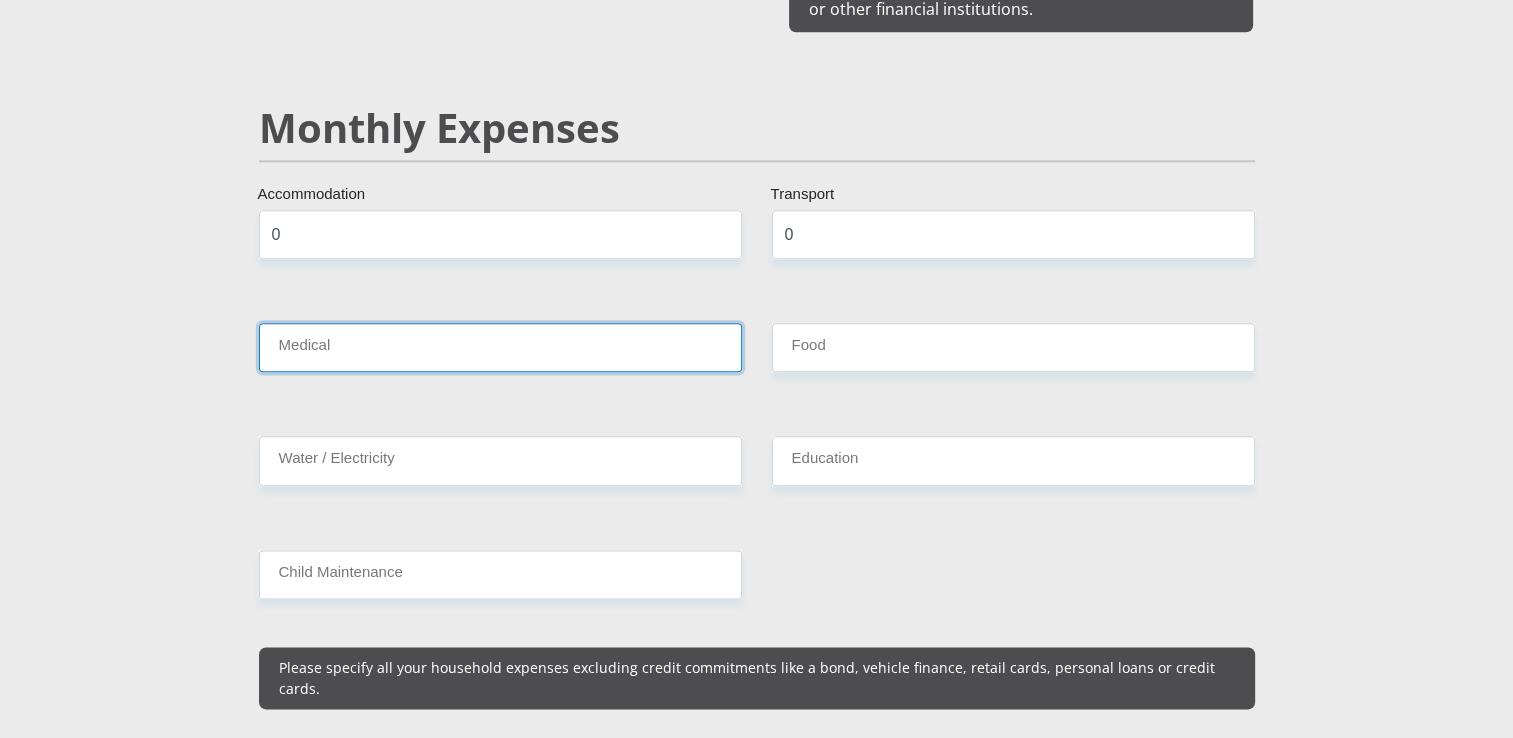 click on "Medical" at bounding box center (500, 347) 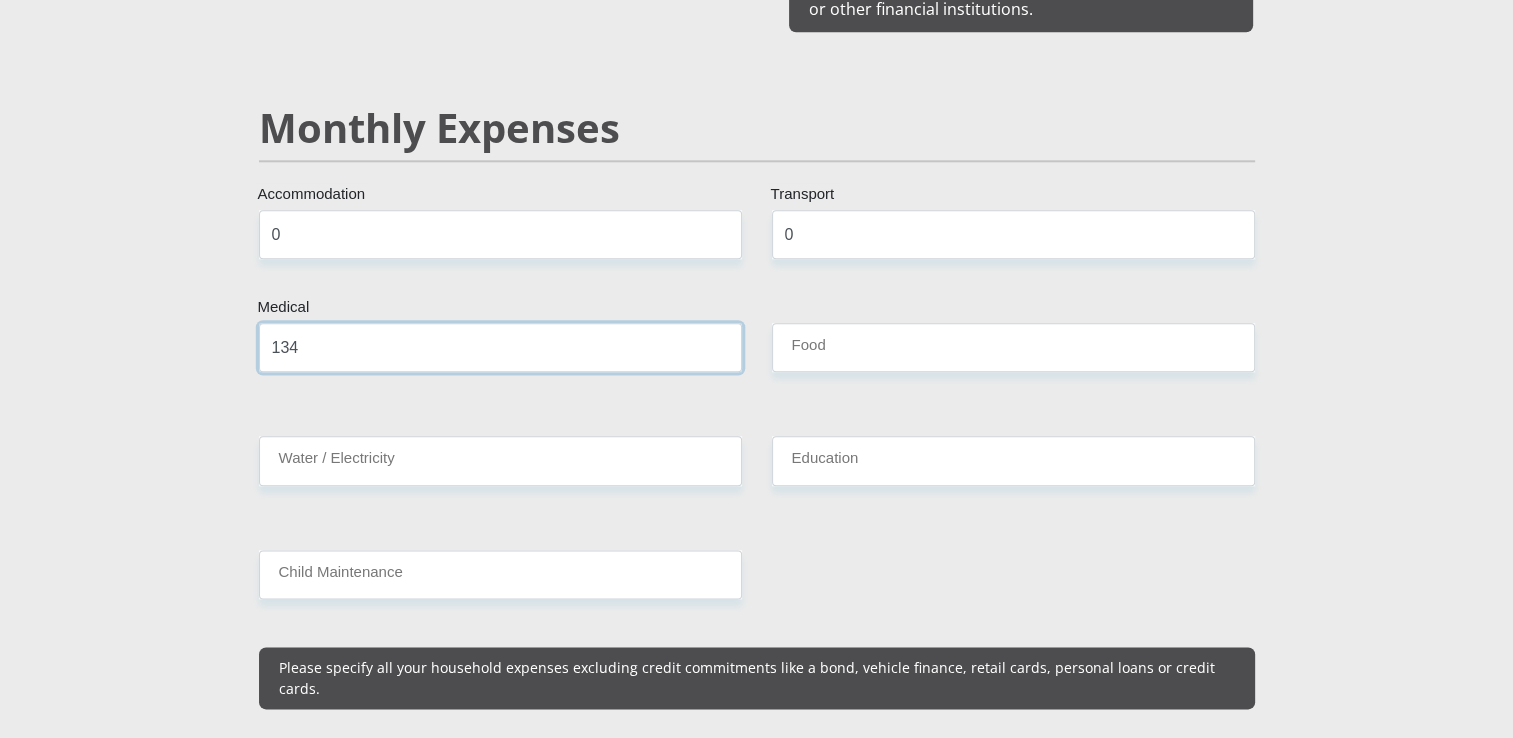 type on "134" 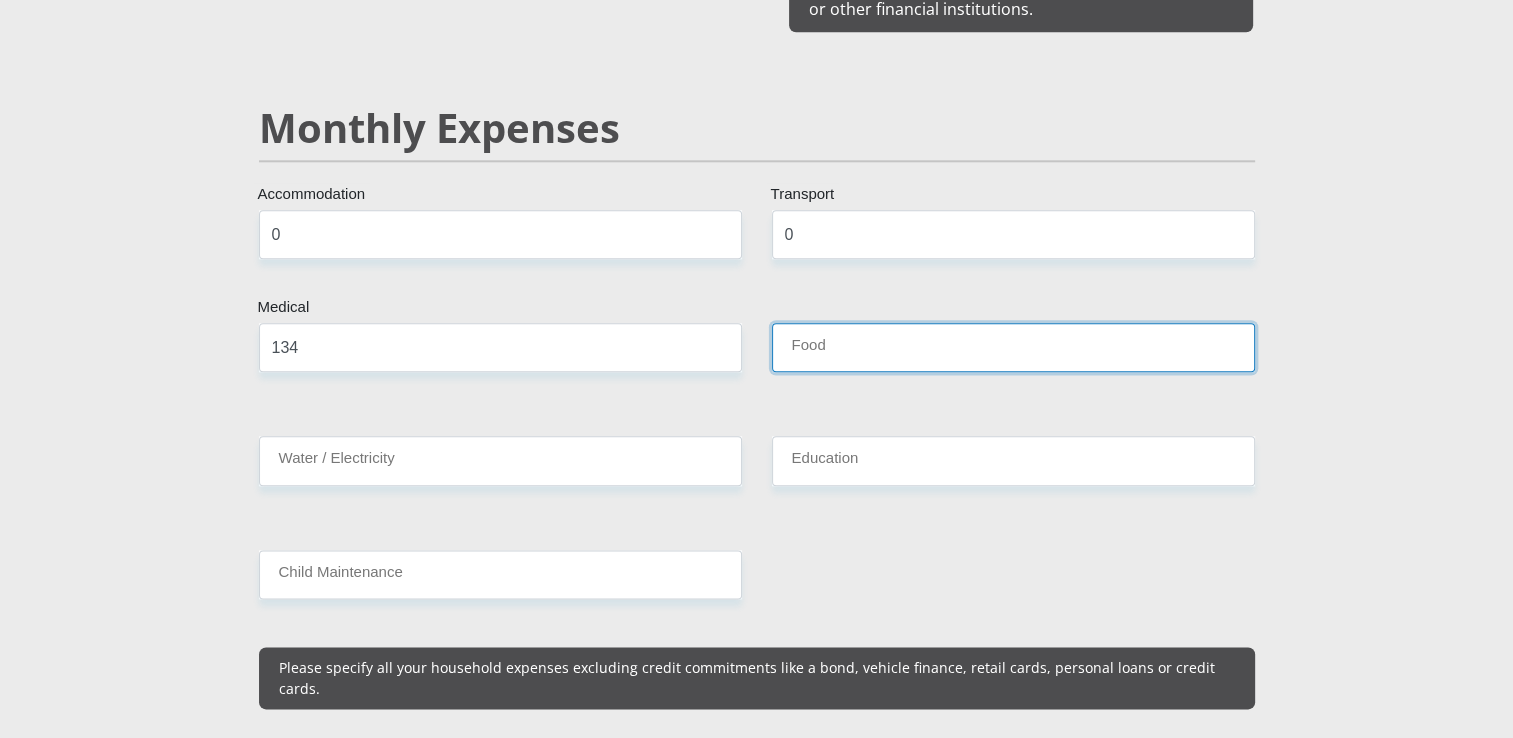 click on "Food" at bounding box center (1013, 347) 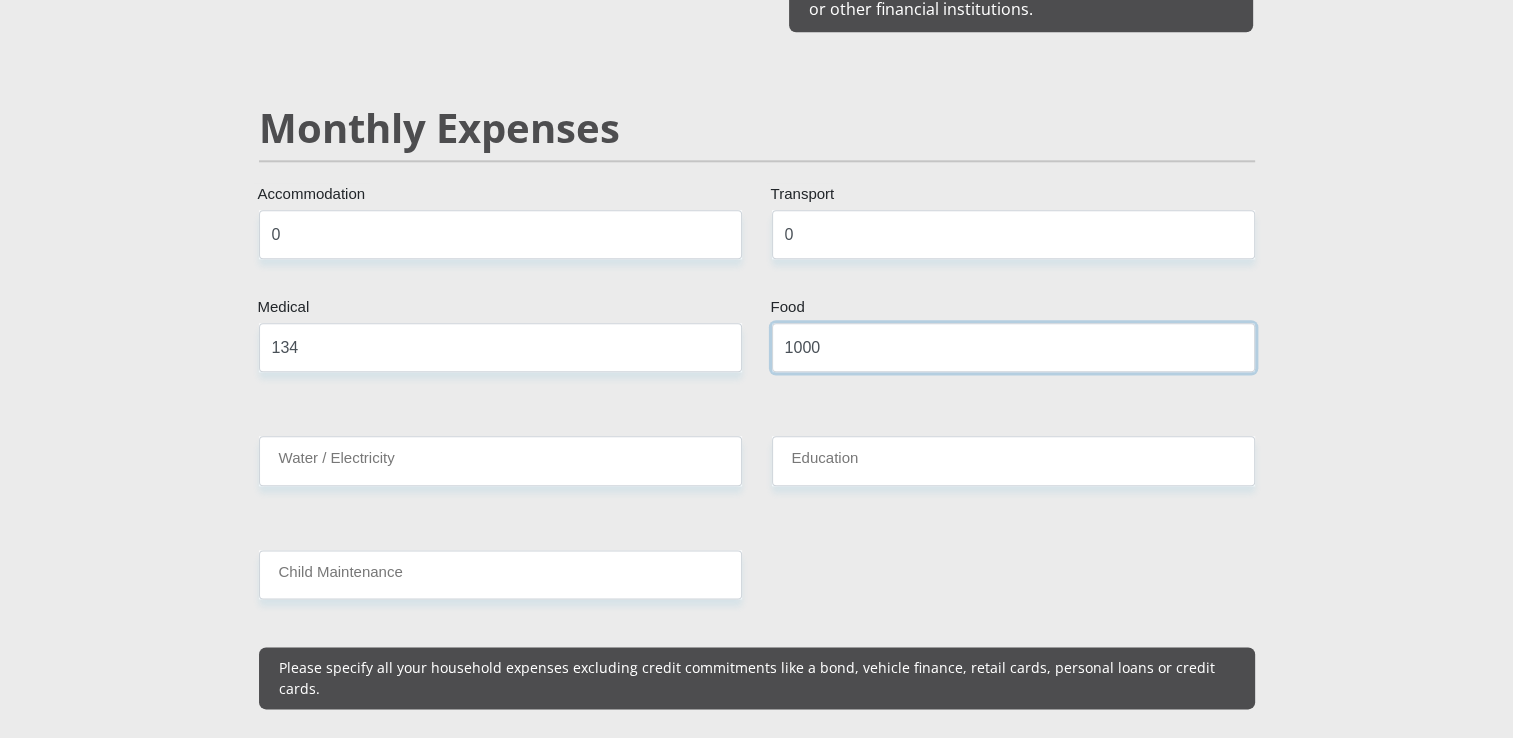 type on "1000" 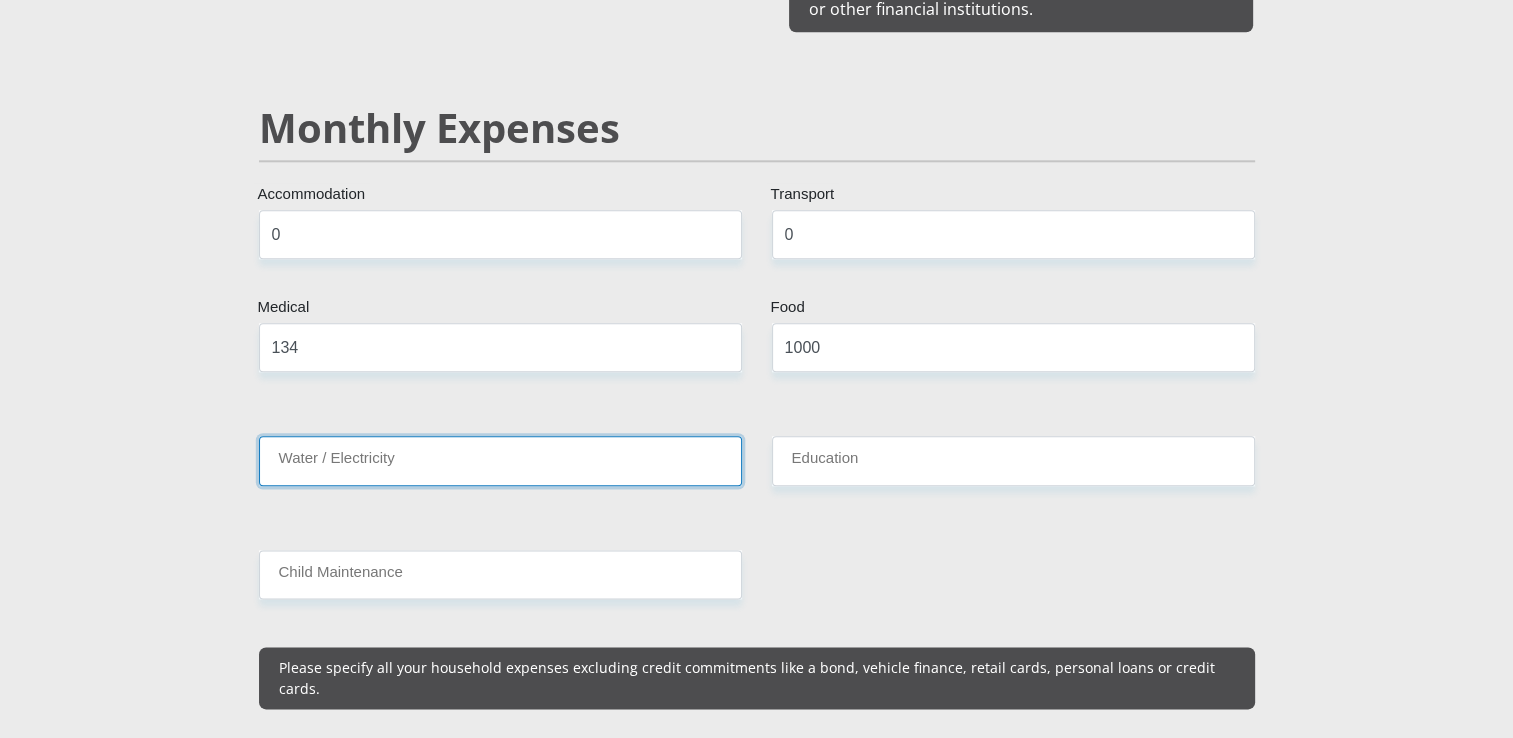 click on "Water / Electricity" at bounding box center [500, 460] 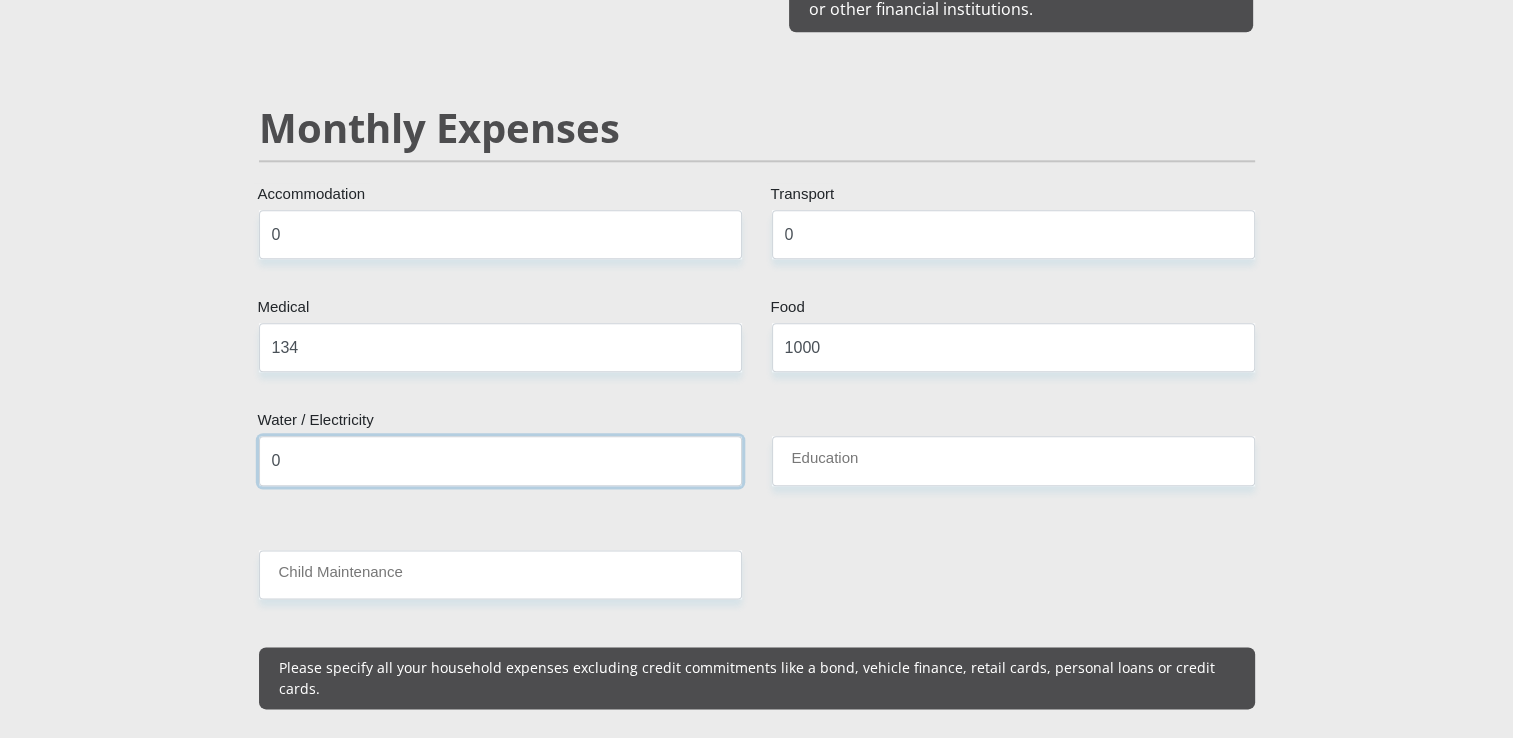 type on "0" 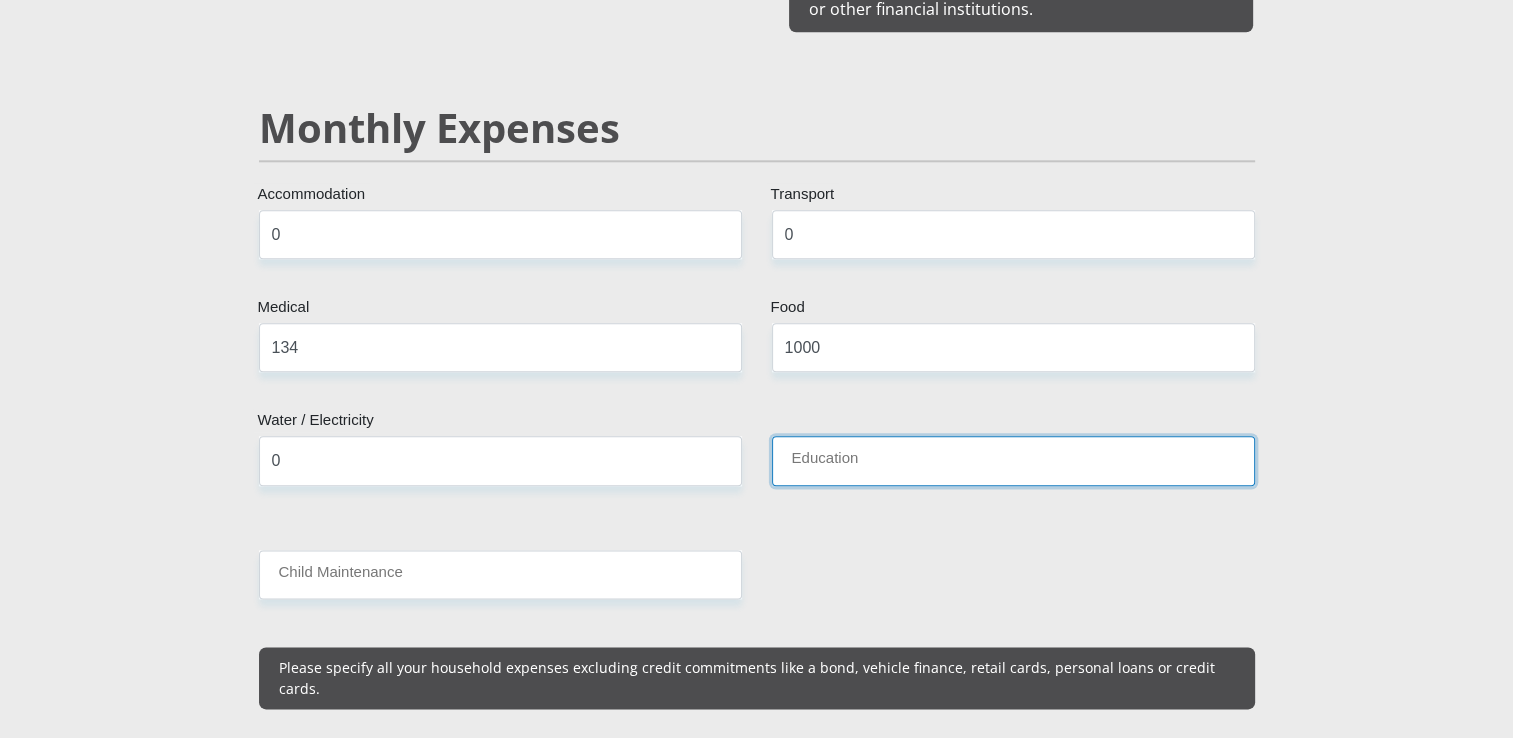 click on "Education" at bounding box center (1013, 460) 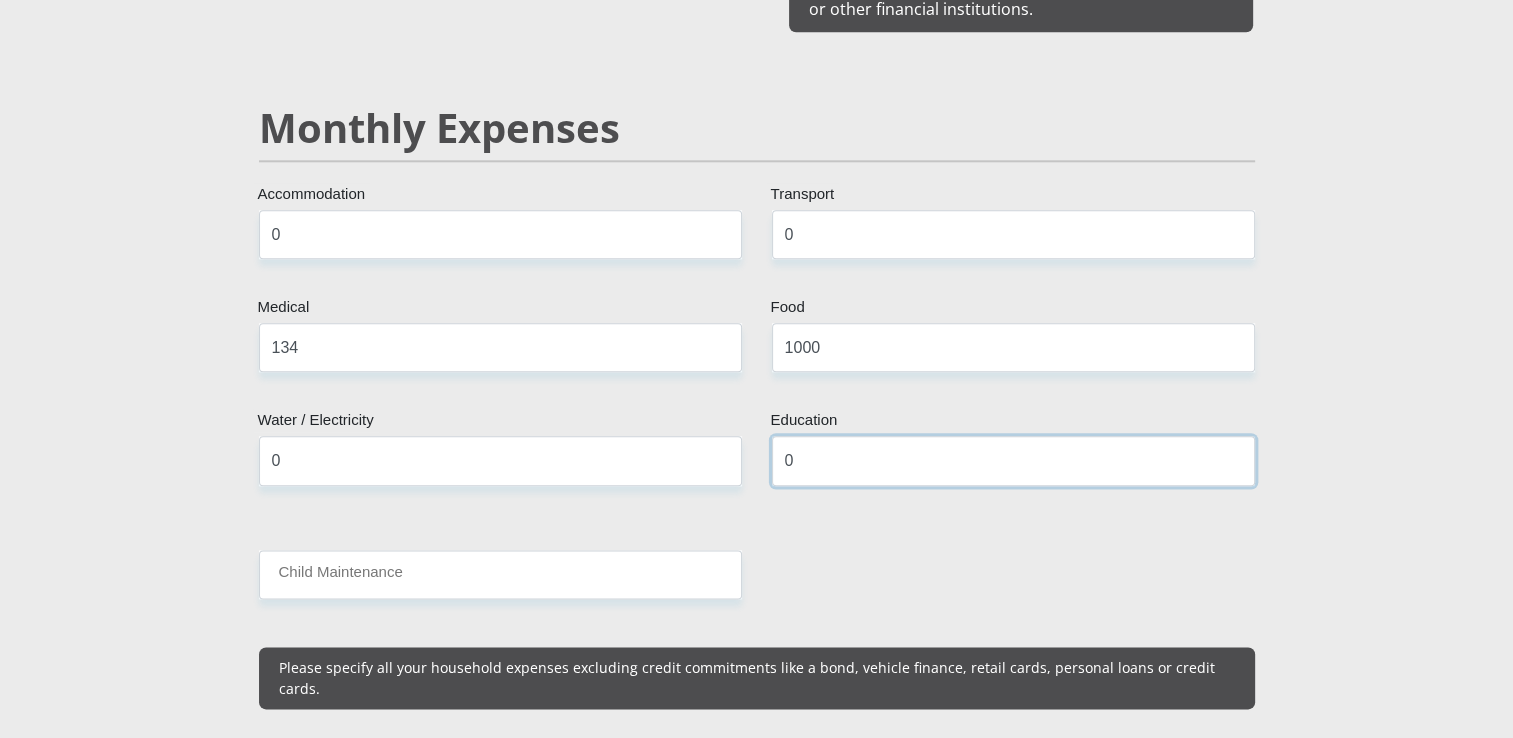 type on "0" 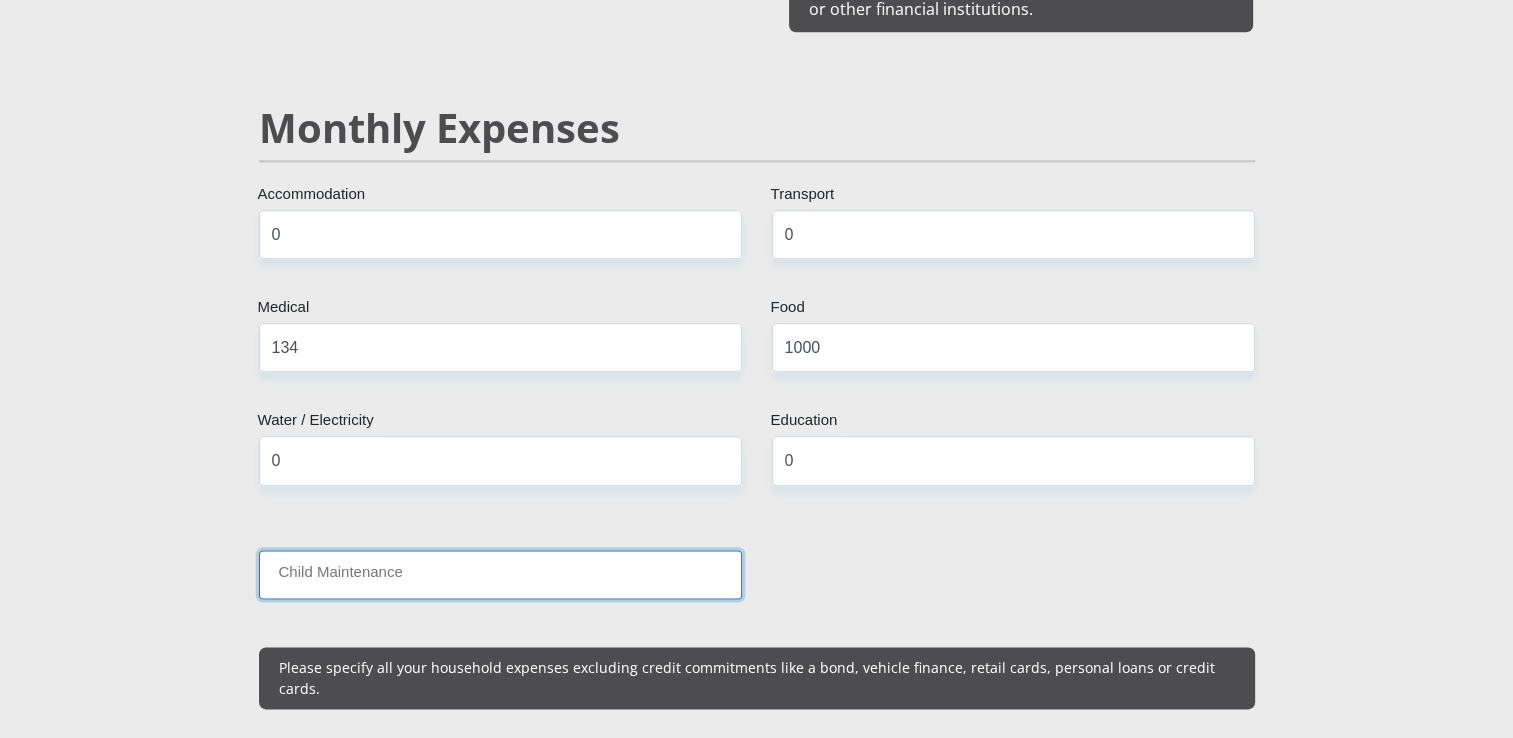 click on "Child Maintenance" at bounding box center [500, 574] 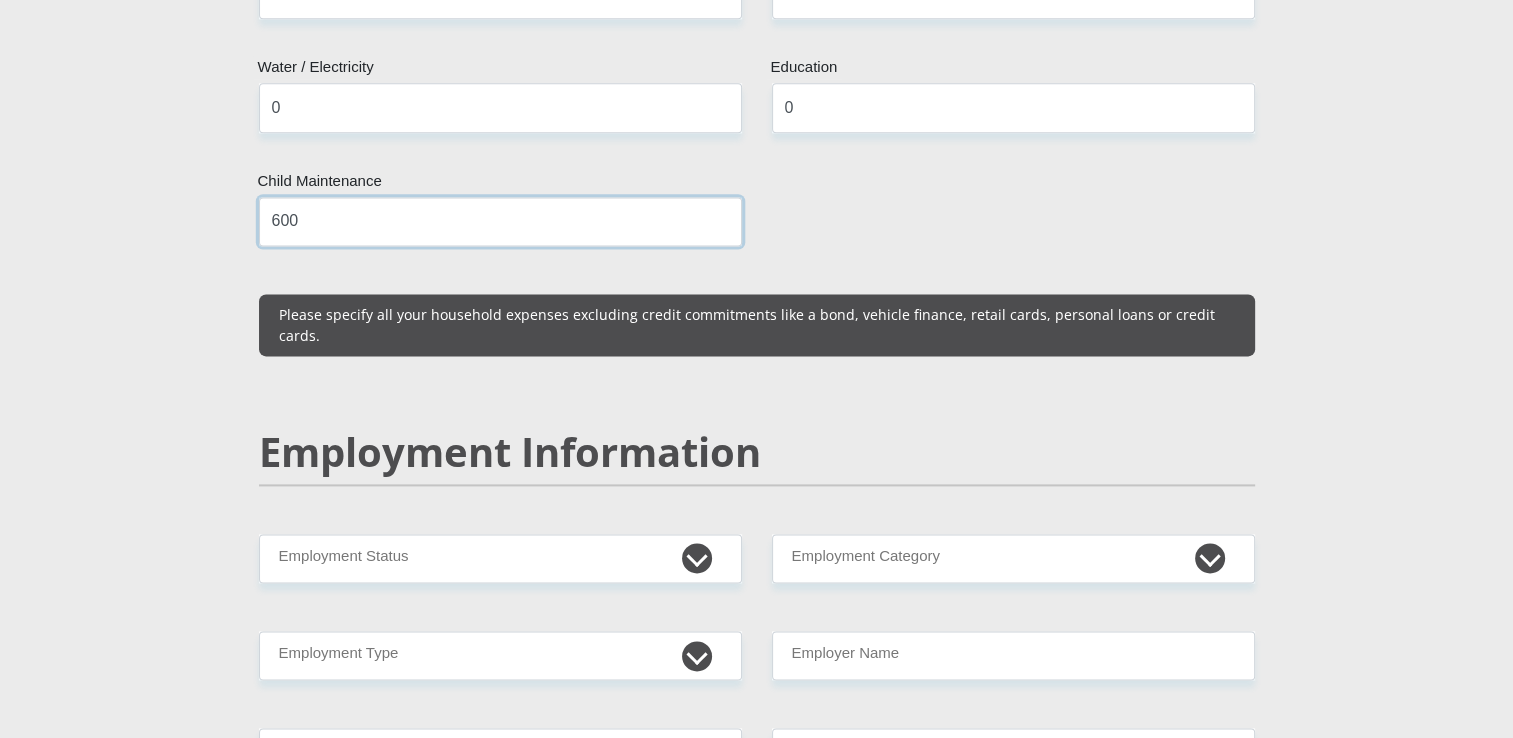 scroll, scrollTop: 2700, scrollLeft: 0, axis: vertical 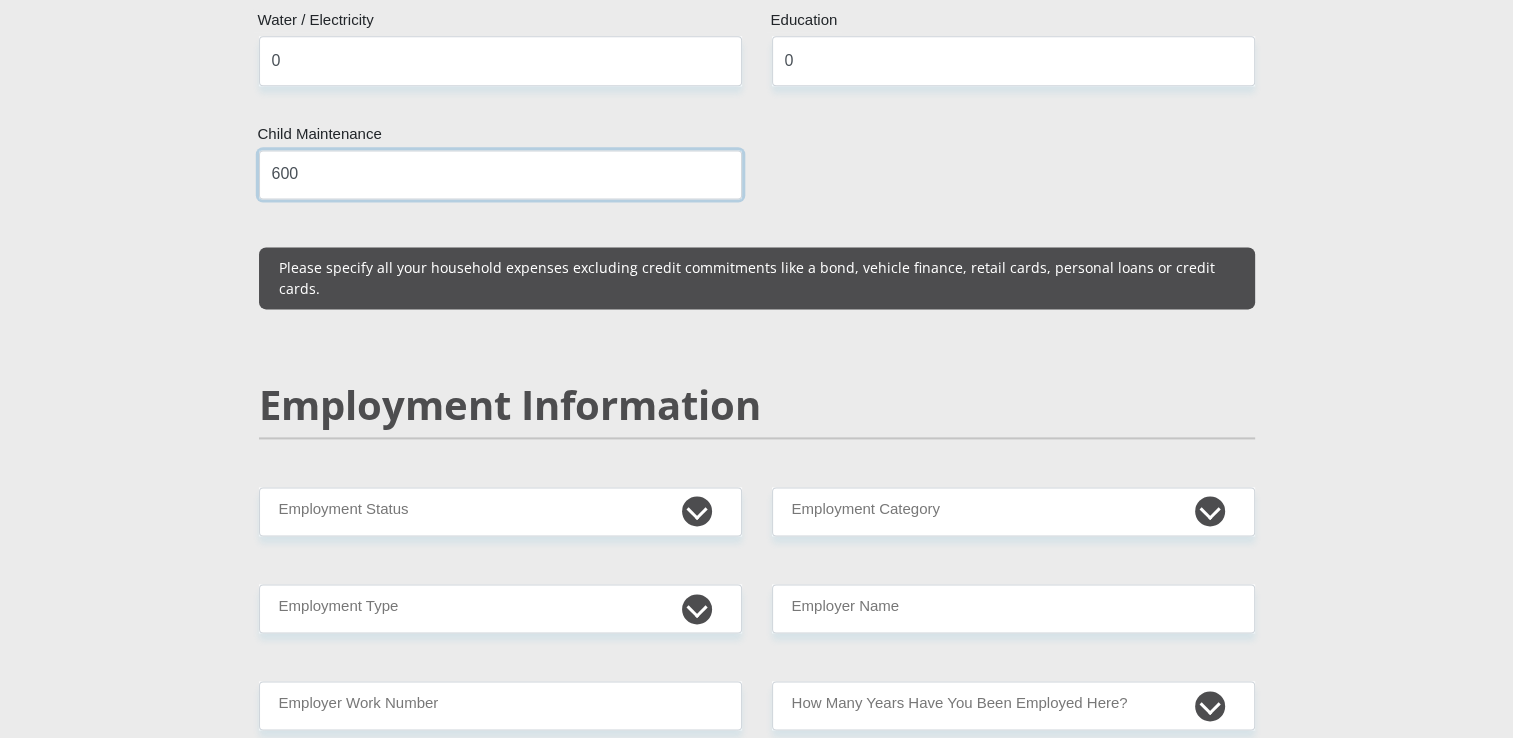 type on "600" 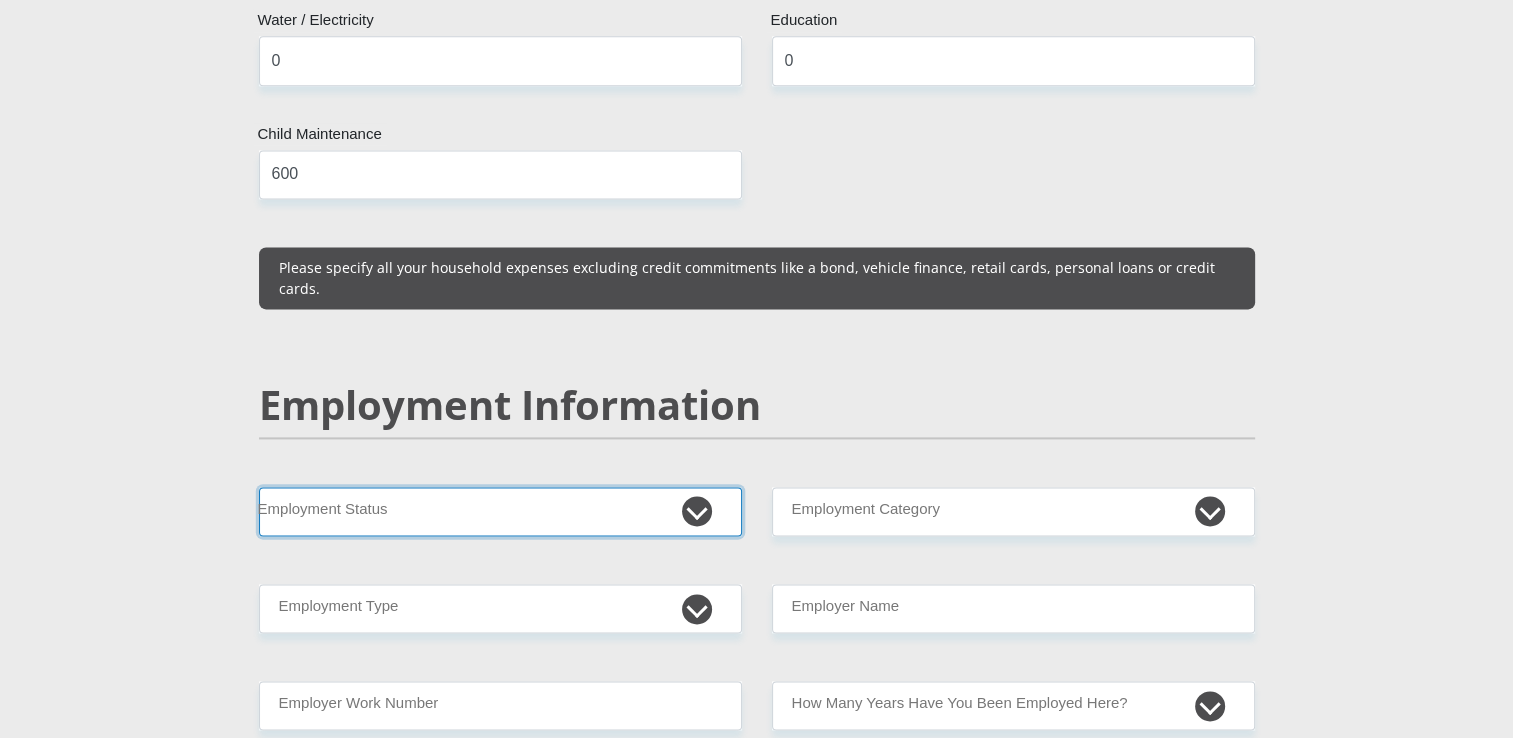 click on "Permanent/Full-time
Part-time/Casual
Contract Worker
Self-Employed
Housewife
Retired
Student
Medically Boarded
Disability
Unemployed" at bounding box center [500, 511] 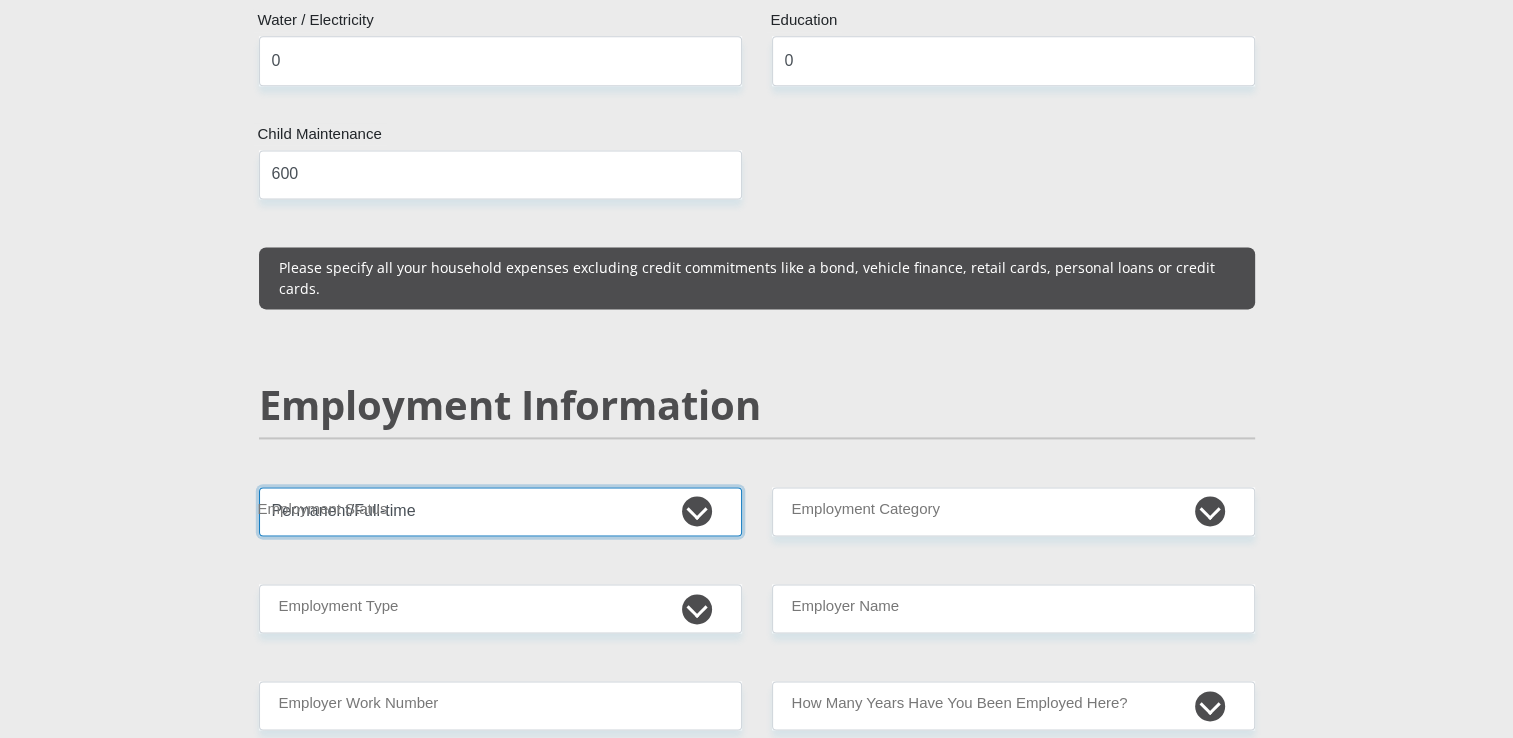 click on "Permanent/Full-time
Part-time/Casual
Contract Worker
Self-Employed
Housewife
Retired
Student
Medically Boarded
Disability
Unemployed" at bounding box center [500, 511] 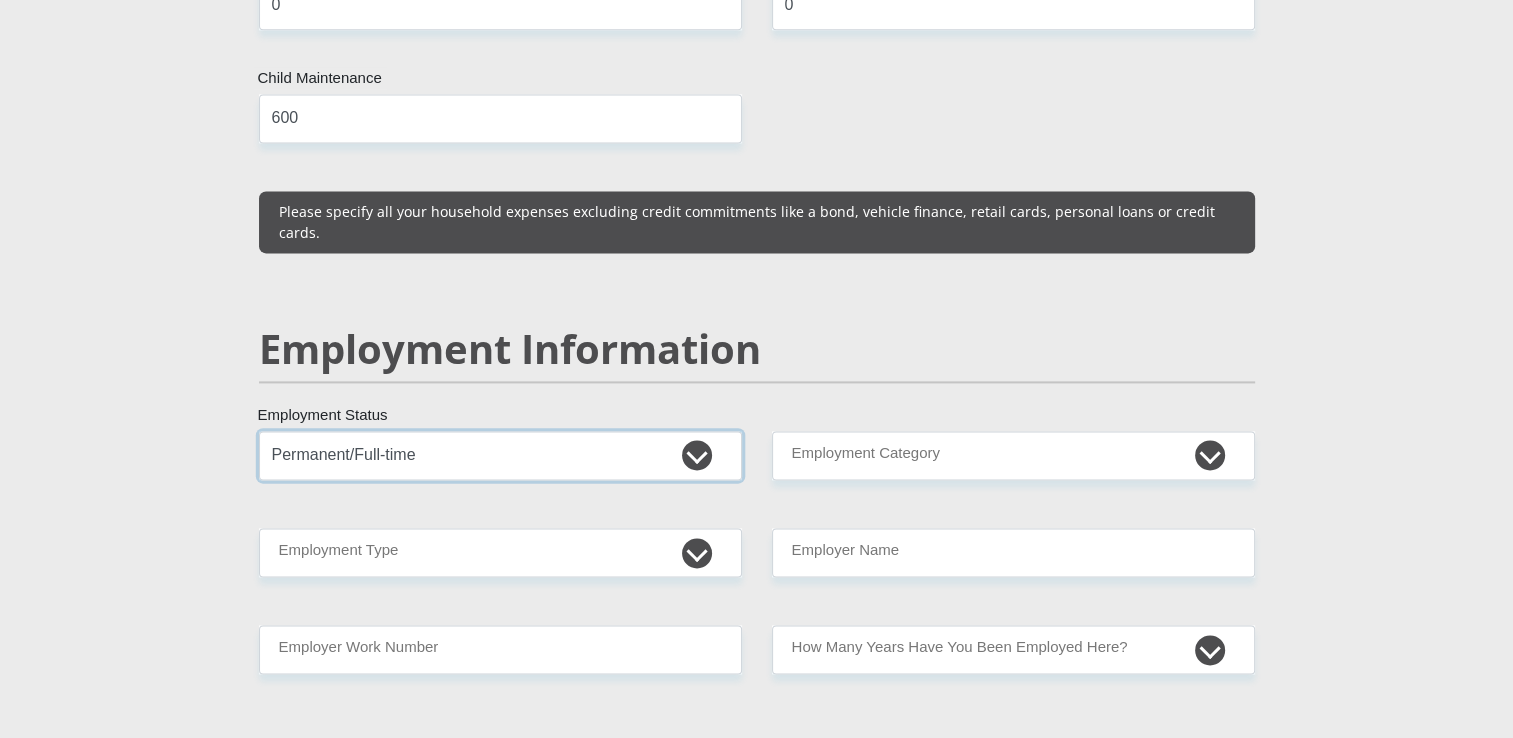 scroll, scrollTop: 2800, scrollLeft: 0, axis: vertical 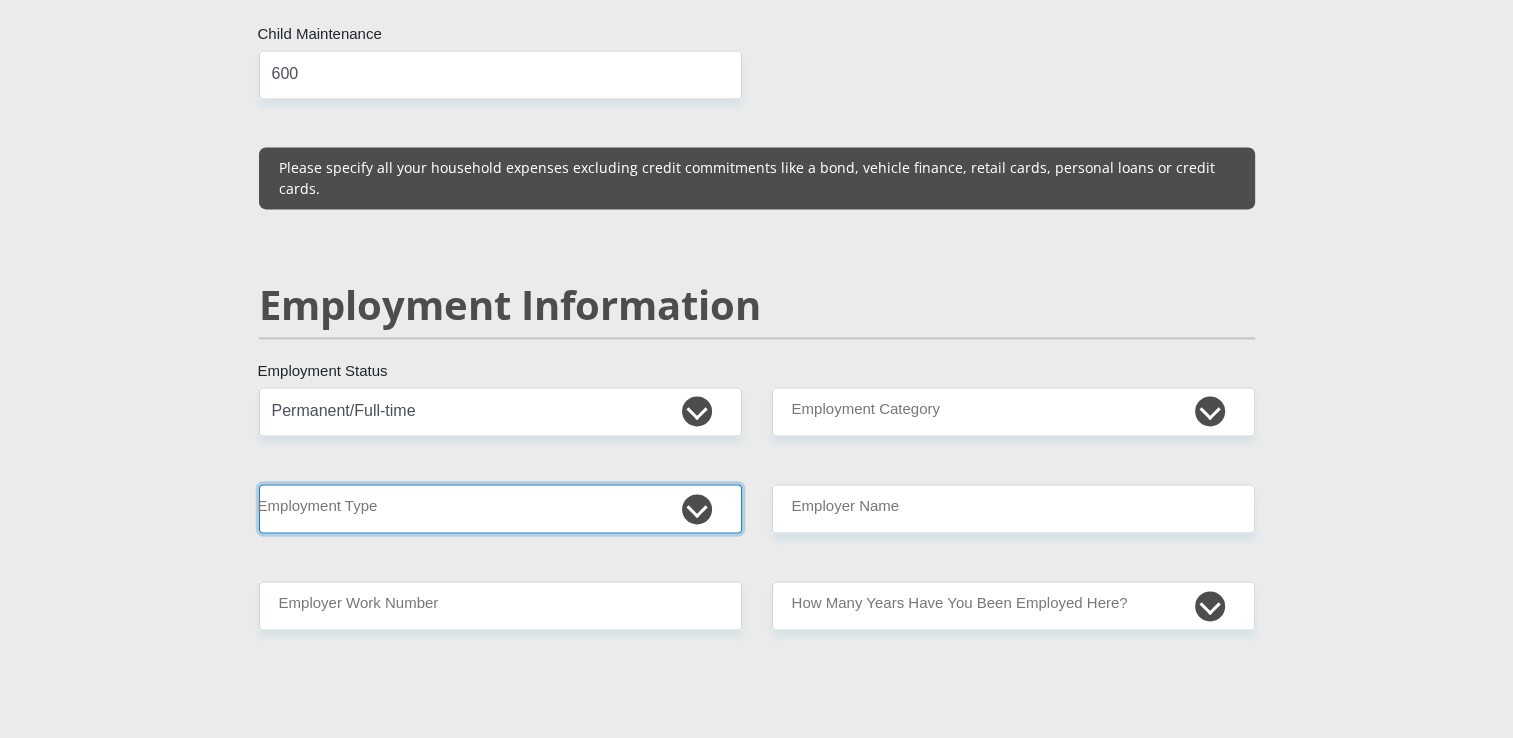 click on "College/Lecturer
Craft Seller
Creative
Driver
Executive
Farmer
Forces - Non Commissioned
Forces - Officer
Hawker
Housewife
Labourer
Licenced Professional
Manager
Miner
Non Licenced Professional
Office Staff/Clerk
Outside Worker
Pensioner
Permanent Teacher
Production/Manufacturing
Sales
Self-Employed
Semi-Professional Worker
Service Industry  Social Worker  Student" at bounding box center (500, 508) 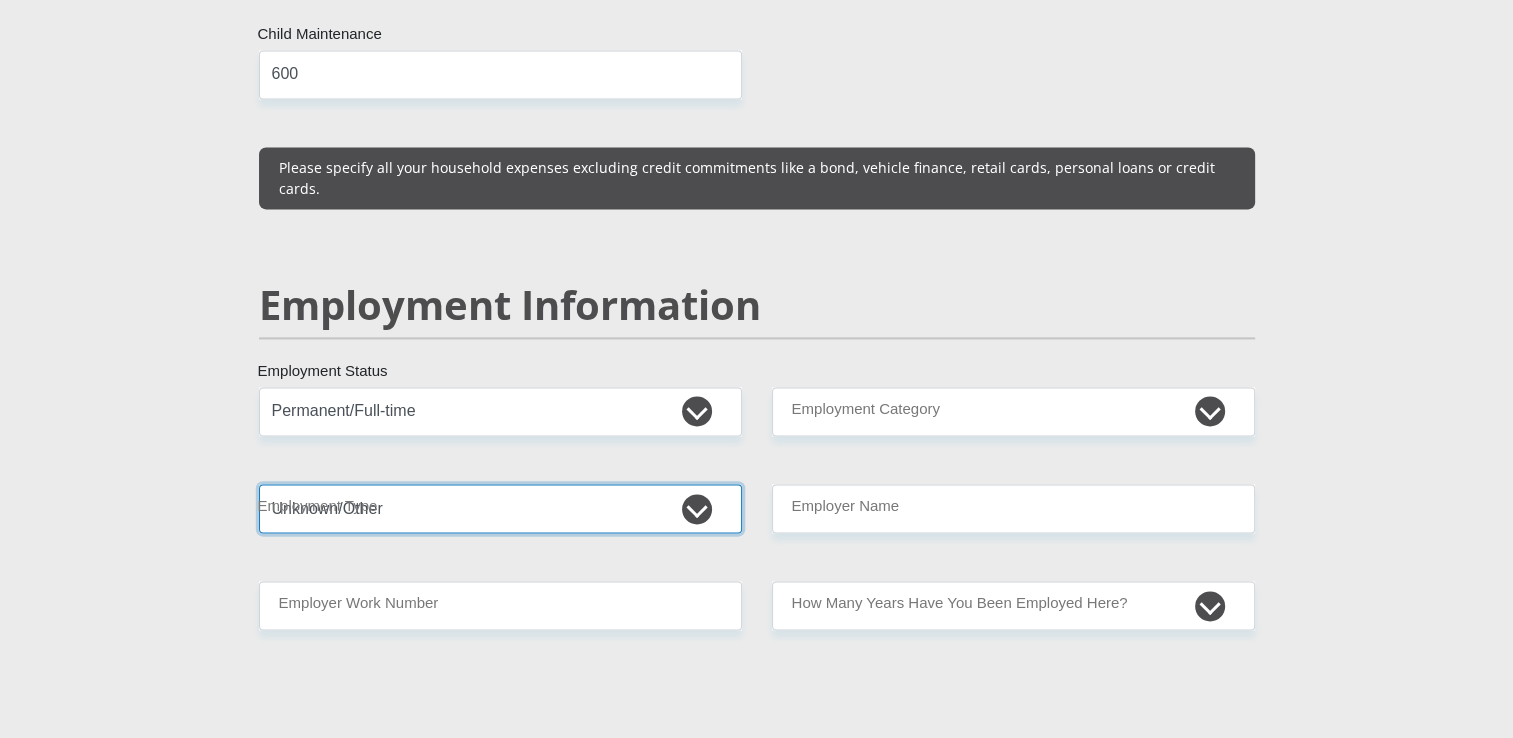 click on "College/Lecturer
Craft Seller
Creative
Driver
Executive
Farmer
Forces - Non Commissioned
Forces - Officer
Hawker
Housewife
Labourer
Licenced Professional
Manager
Miner
Non Licenced Professional
Office Staff/Clerk
Outside Worker
Pensioner
Permanent Teacher
Production/Manufacturing
Sales
Self-Employed
Semi-Professional Worker
Service Industry  Social Worker  Student" at bounding box center (500, 508) 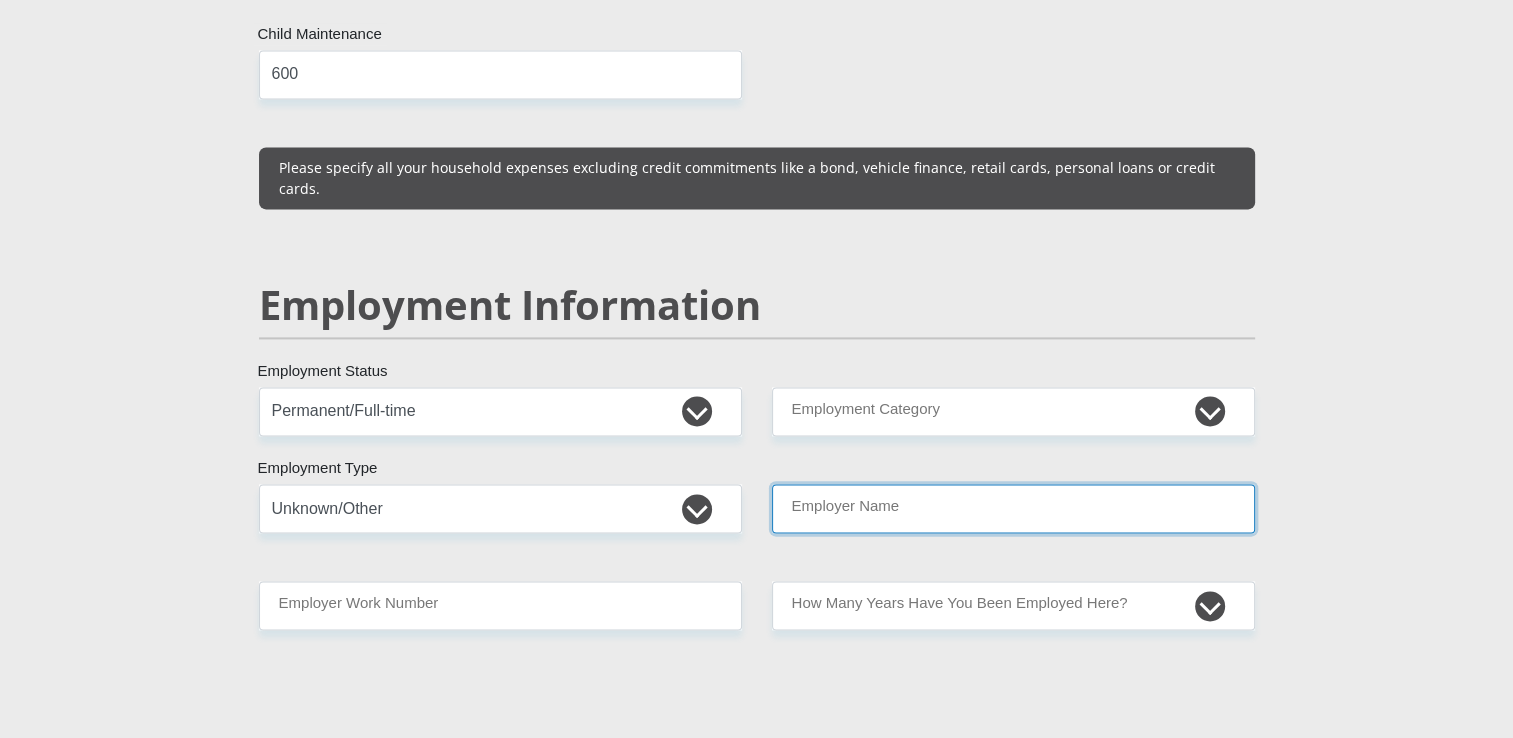 click on "Employer Name" at bounding box center [1013, 508] 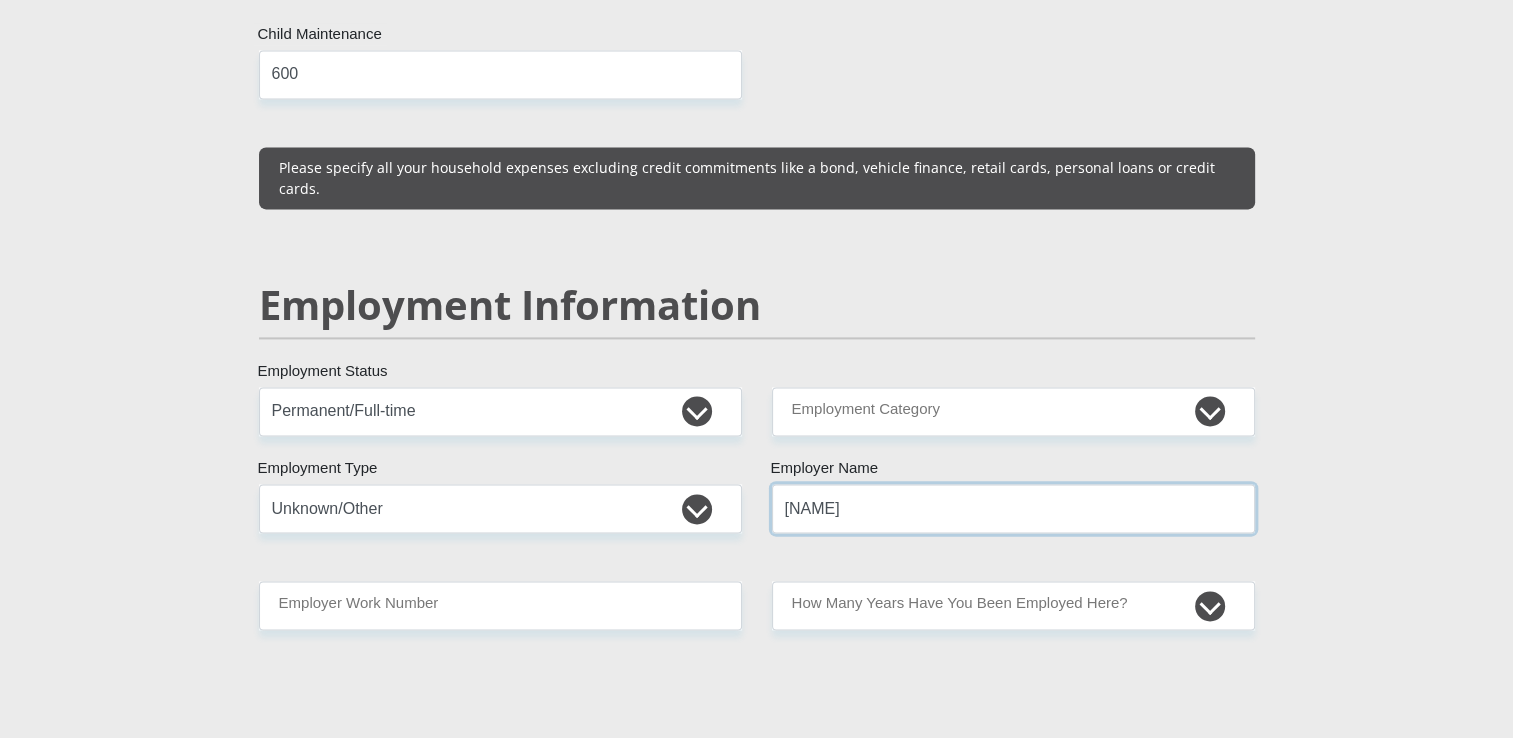 click on "ALBERTROBBERTZE" at bounding box center (1013, 508) 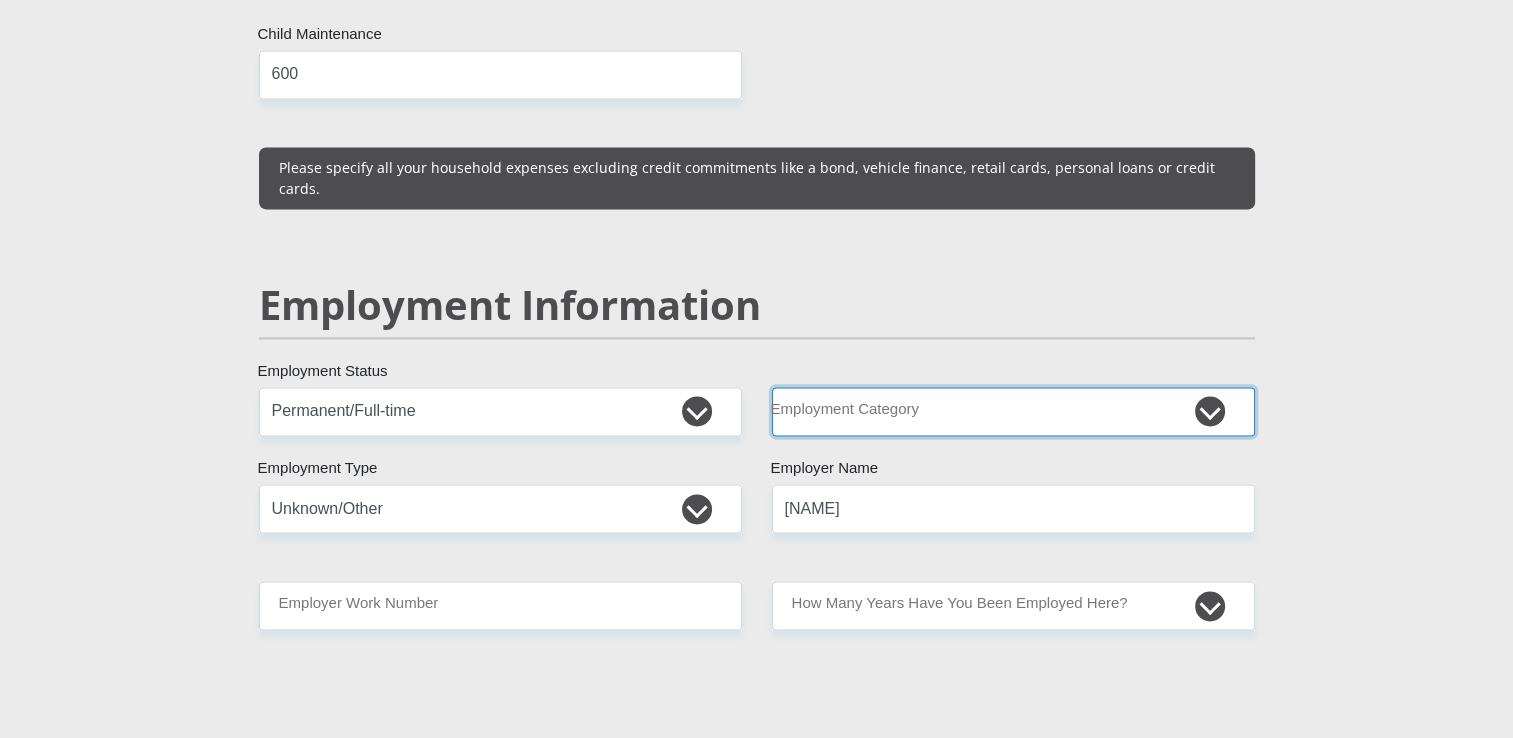click on "AGRICULTURE
ALCOHOL & TOBACCO
CONSTRUCTION MATERIALS
METALLURGY
EQUIPMENT FOR RENEWABLE ENERGY
SPECIALIZED CONTRACTORS
CAR
GAMING (INCL. INTERNET
OTHER WHOLESALE
UNLICENSED PHARMACEUTICALS
CURRENCY EXCHANGE HOUSES
OTHER FINANCIAL INSTITUTIONS & INSURANCE
REAL ESTATE AGENTS
OIL & GAS
OTHER MATERIALS (E.G. IRON ORE)
PRECIOUS STONES & PRECIOUS METALS
POLITICAL ORGANIZATIONS
RELIGIOUS ORGANIZATIONS(NOT SECTS)
ACTI. HAVING BUSINESS DEAL WITH PUBLIC ADMINISTRATION
LAUNDROMATS" at bounding box center [1013, 411] 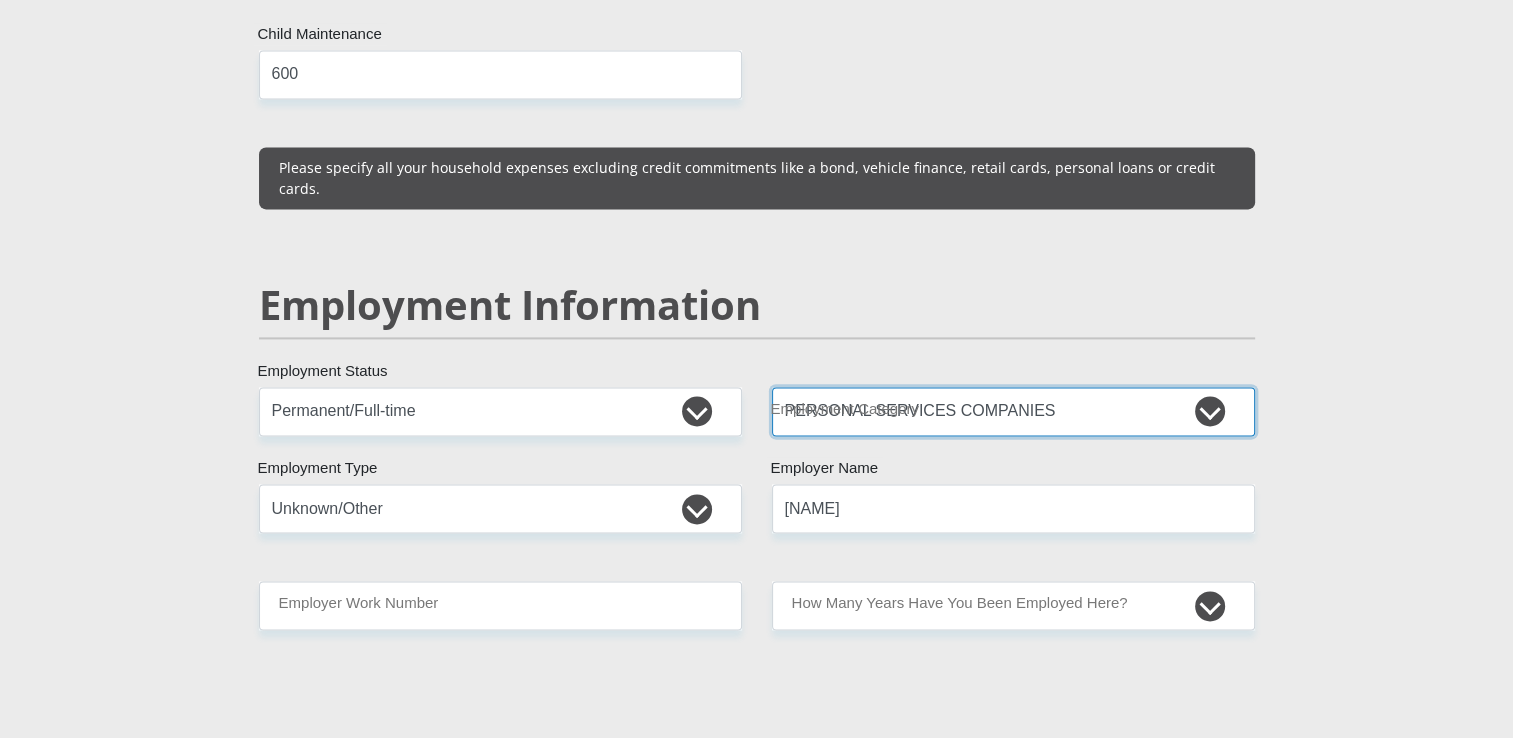 click on "AGRICULTURE
ALCOHOL & TOBACCO
CONSTRUCTION MATERIALS
METALLURGY
EQUIPMENT FOR RENEWABLE ENERGY
SPECIALIZED CONTRACTORS
CAR
GAMING (INCL. INTERNET
OTHER WHOLESALE
UNLICENSED PHARMACEUTICALS
CURRENCY EXCHANGE HOUSES
OTHER FINANCIAL INSTITUTIONS & INSURANCE
REAL ESTATE AGENTS
OIL & GAS
OTHER MATERIALS (E.G. IRON ORE)
PRECIOUS STONES & PRECIOUS METALS
POLITICAL ORGANIZATIONS
RELIGIOUS ORGANIZATIONS(NOT SECTS)
ACTI. HAVING BUSINESS DEAL WITH PUBLIC ADMINISTRATION
LAUNDROMATS" at bounding box center (1013, 411) 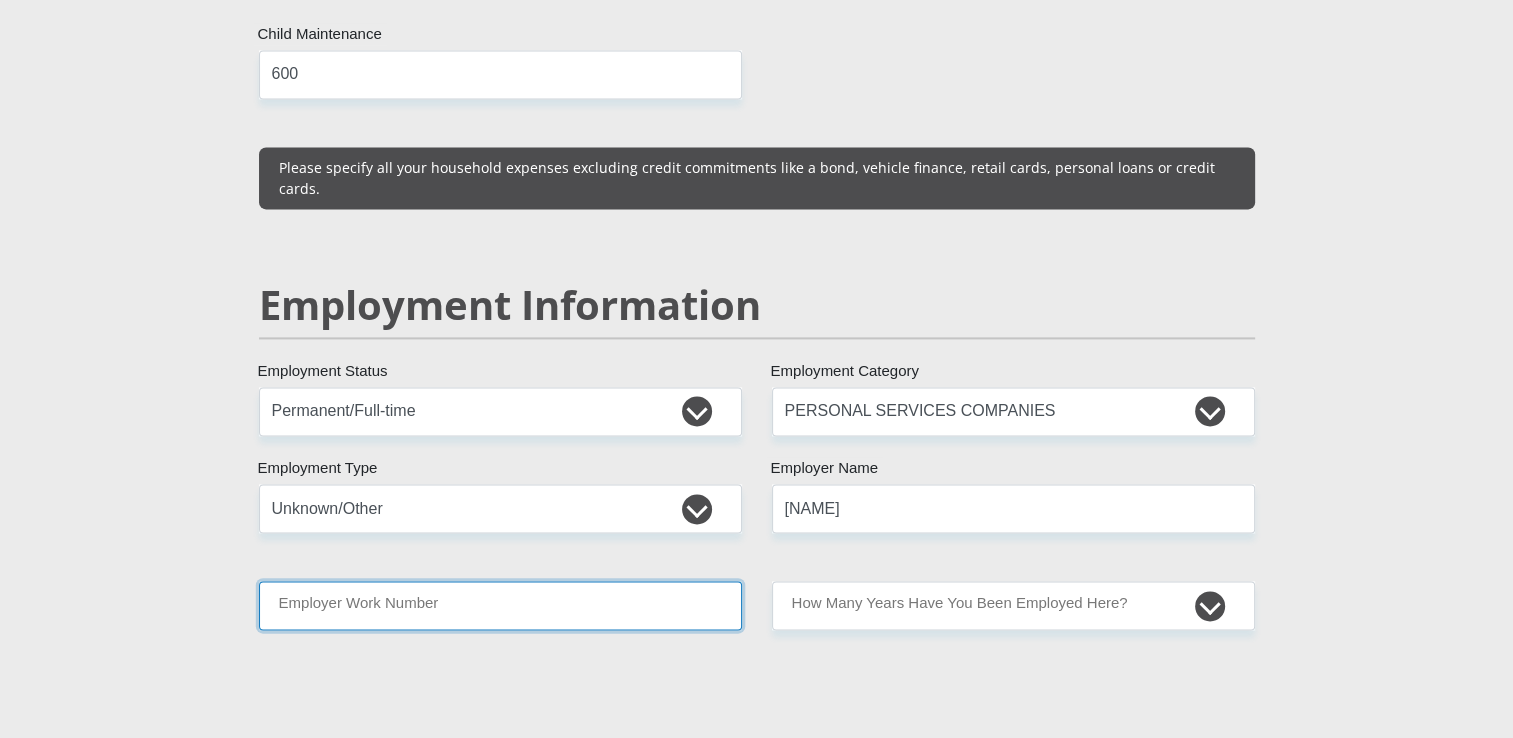 click on "Employer Work Number" at bounding box center (500, 605) 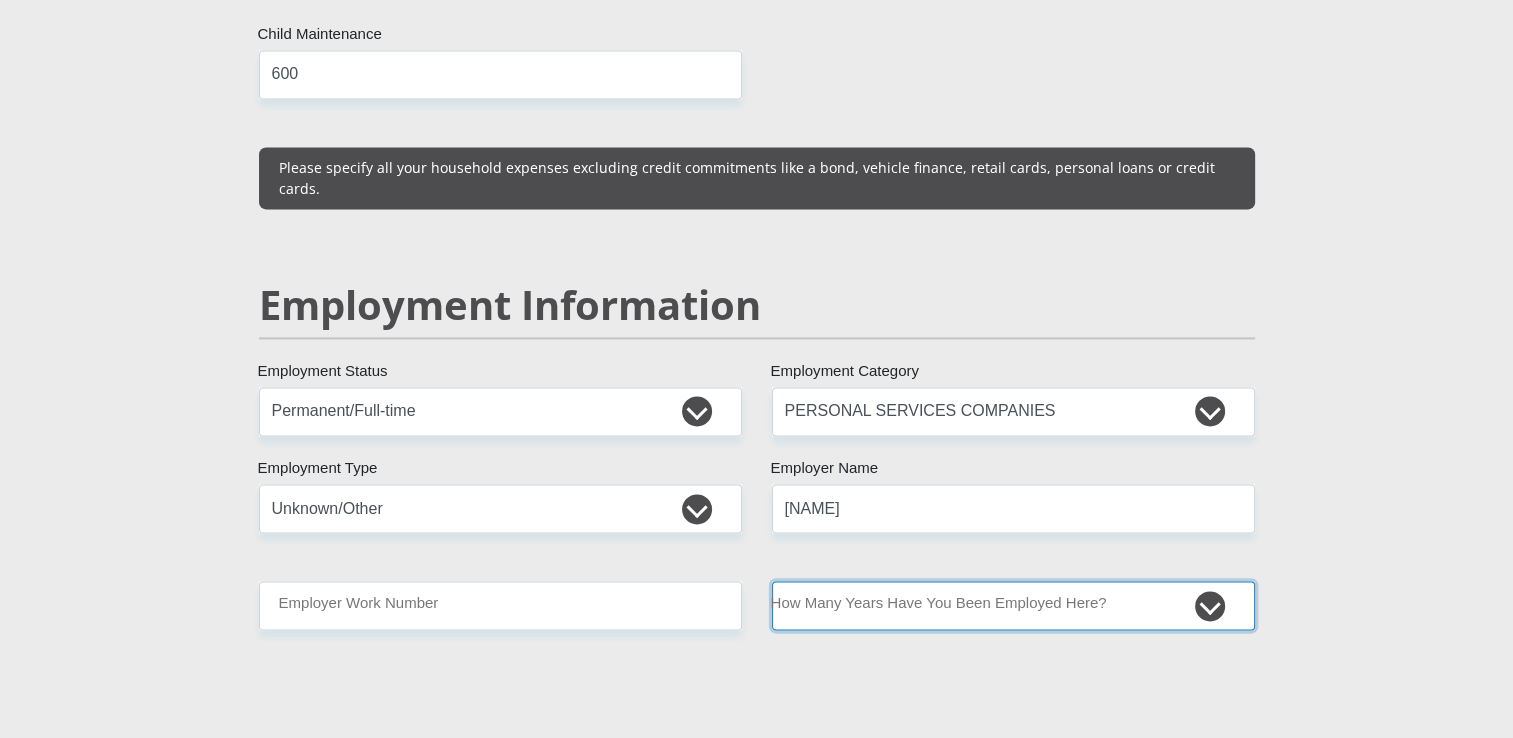 click on "less than 1 year
1-3 years
3-5 years
5+ years" at bounding box center (1013, 605) 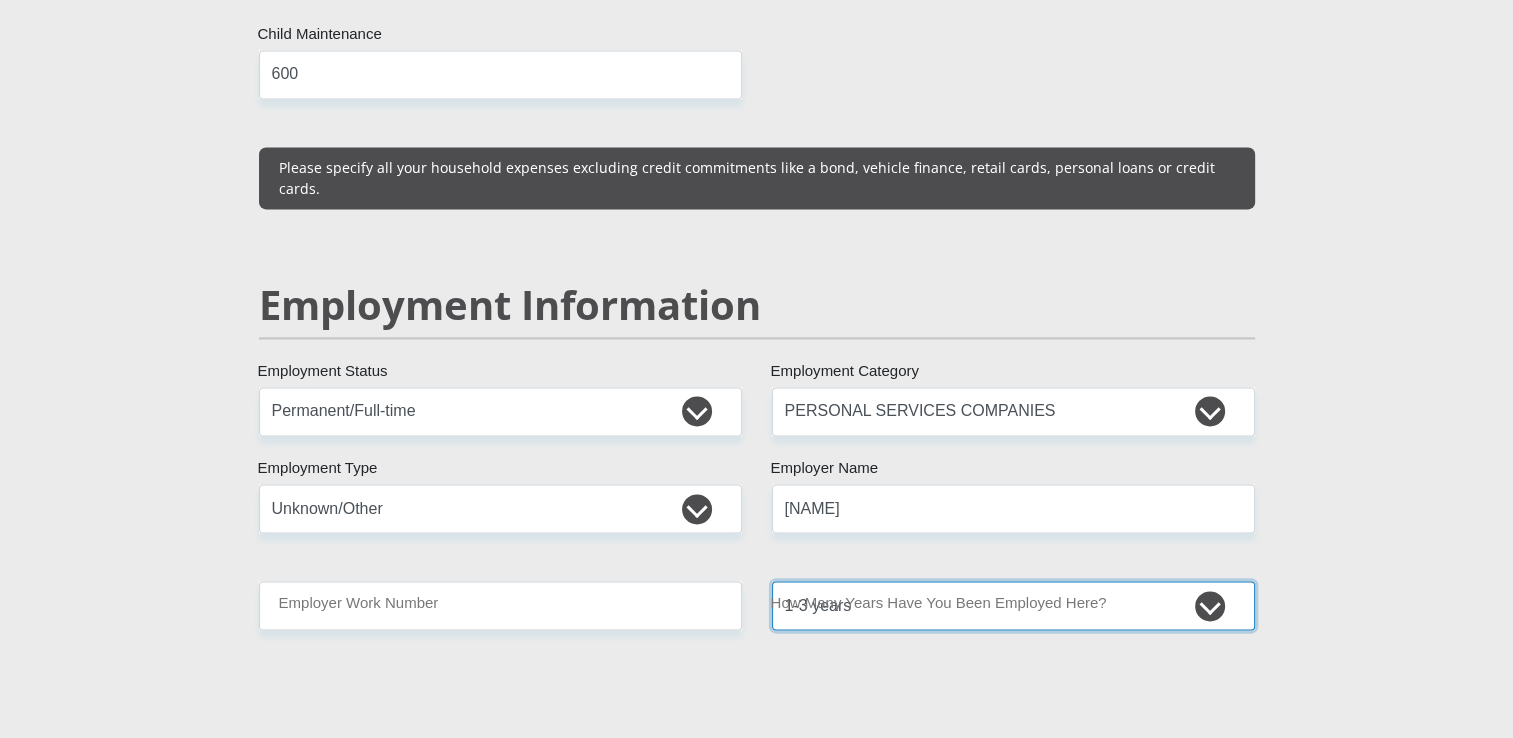 click on "less than 1 year
1-3 years
3-5 years
5+ years" at bounding box center (1013, 605) 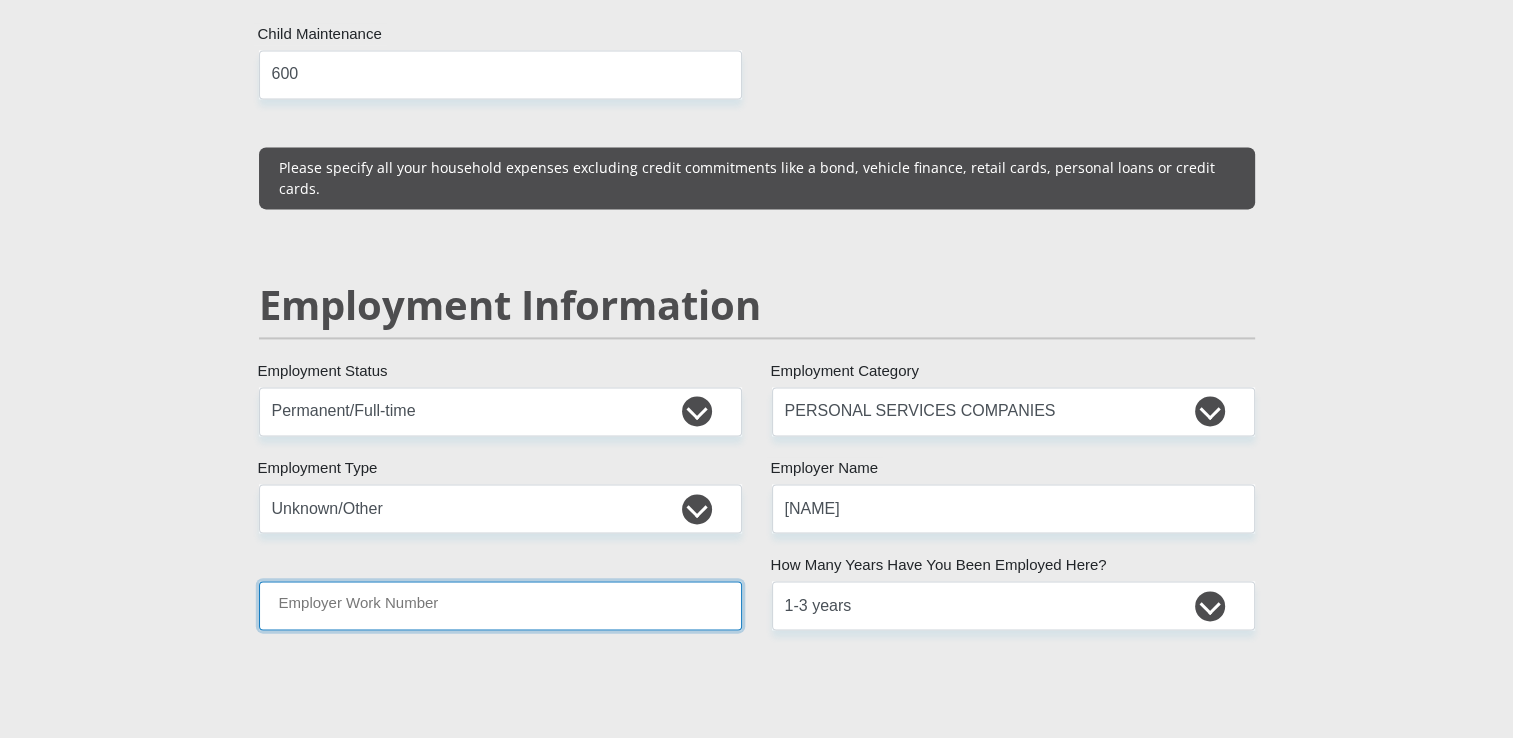 click on "Employer Work Number" at bounding box center (500, 605) 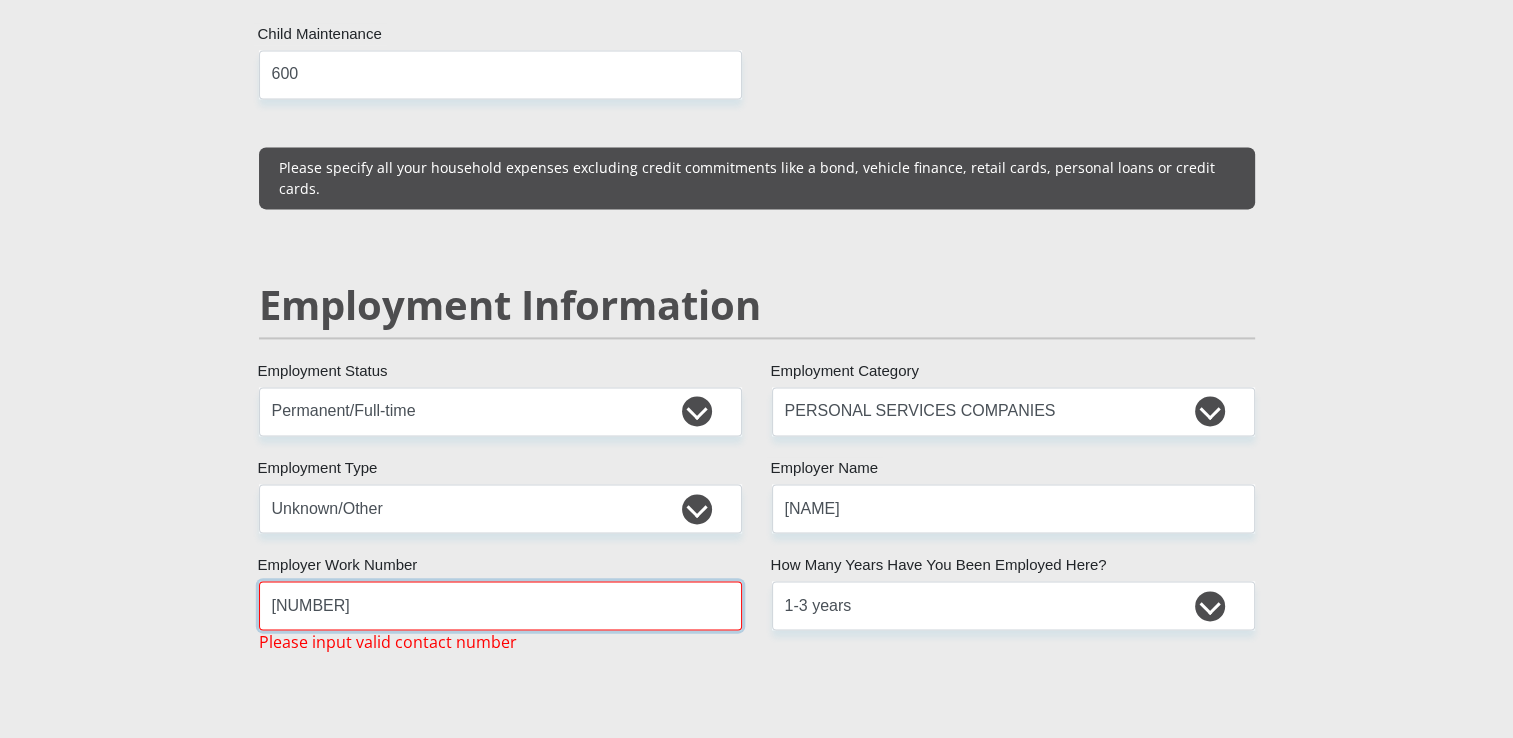 type on "10068" 